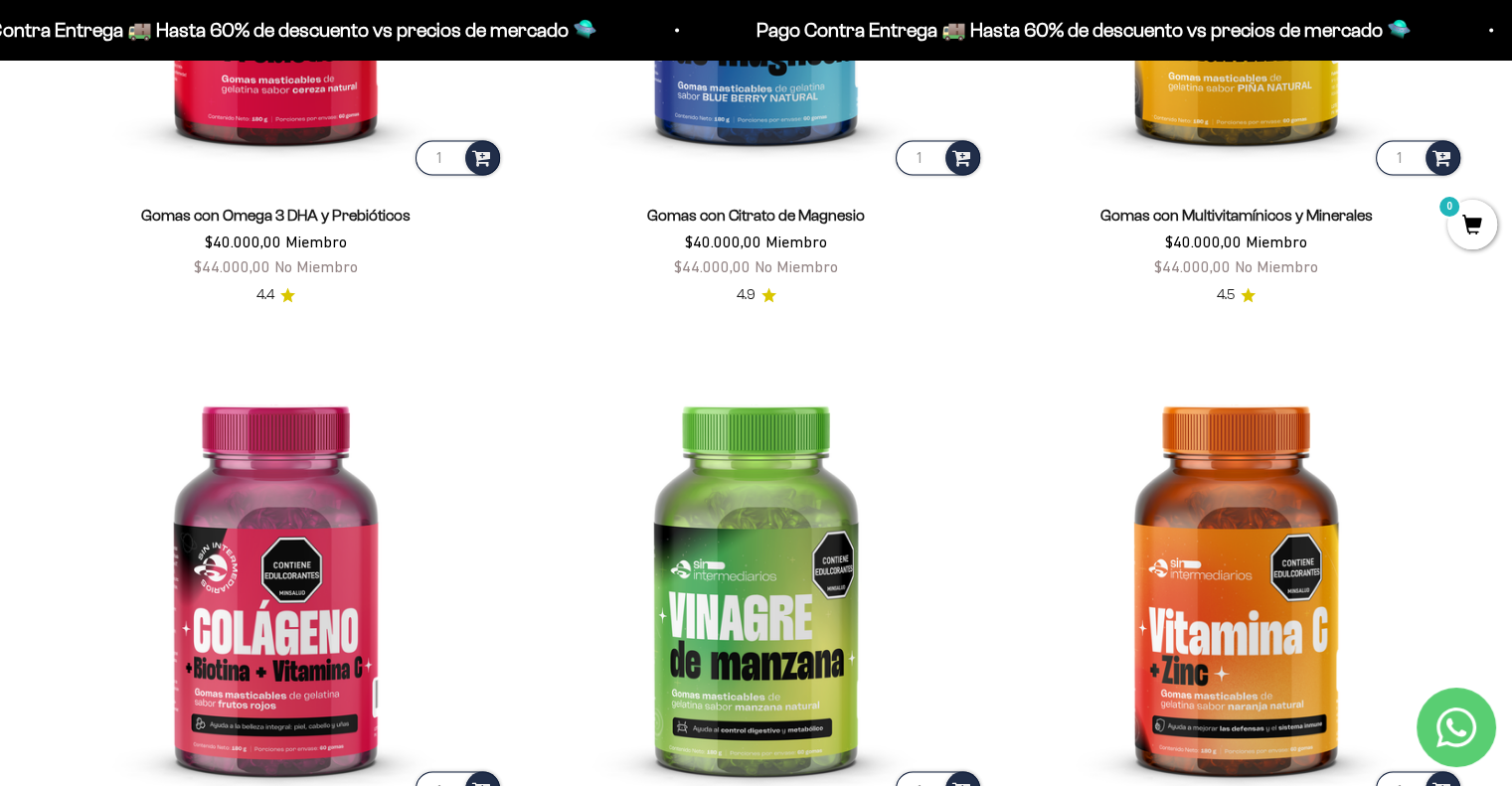 scroll, scrollTop: 3279, scrollLeft: 0, axis: vertical 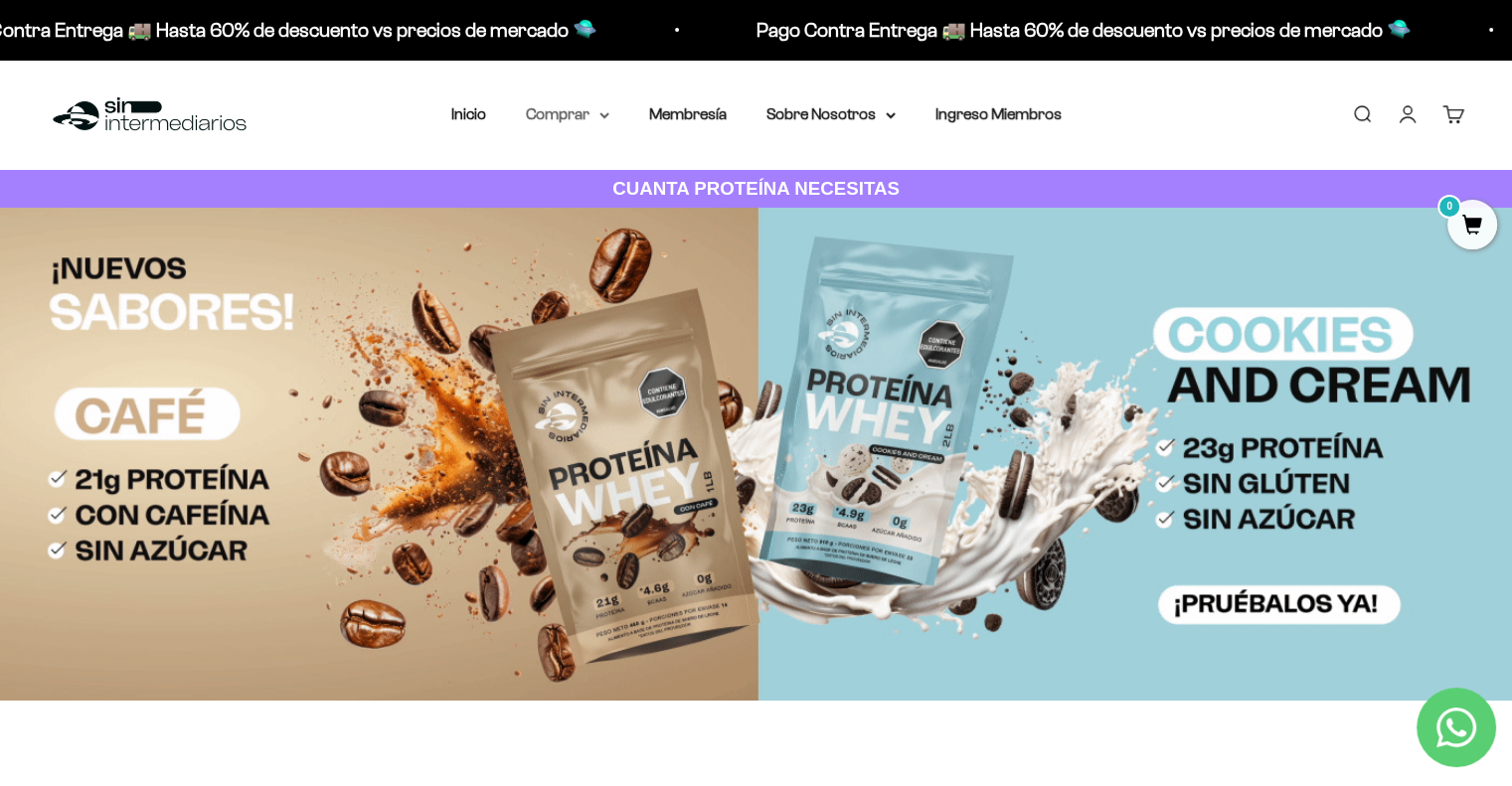 click on "Comprar" at bounding box center [568, 114] 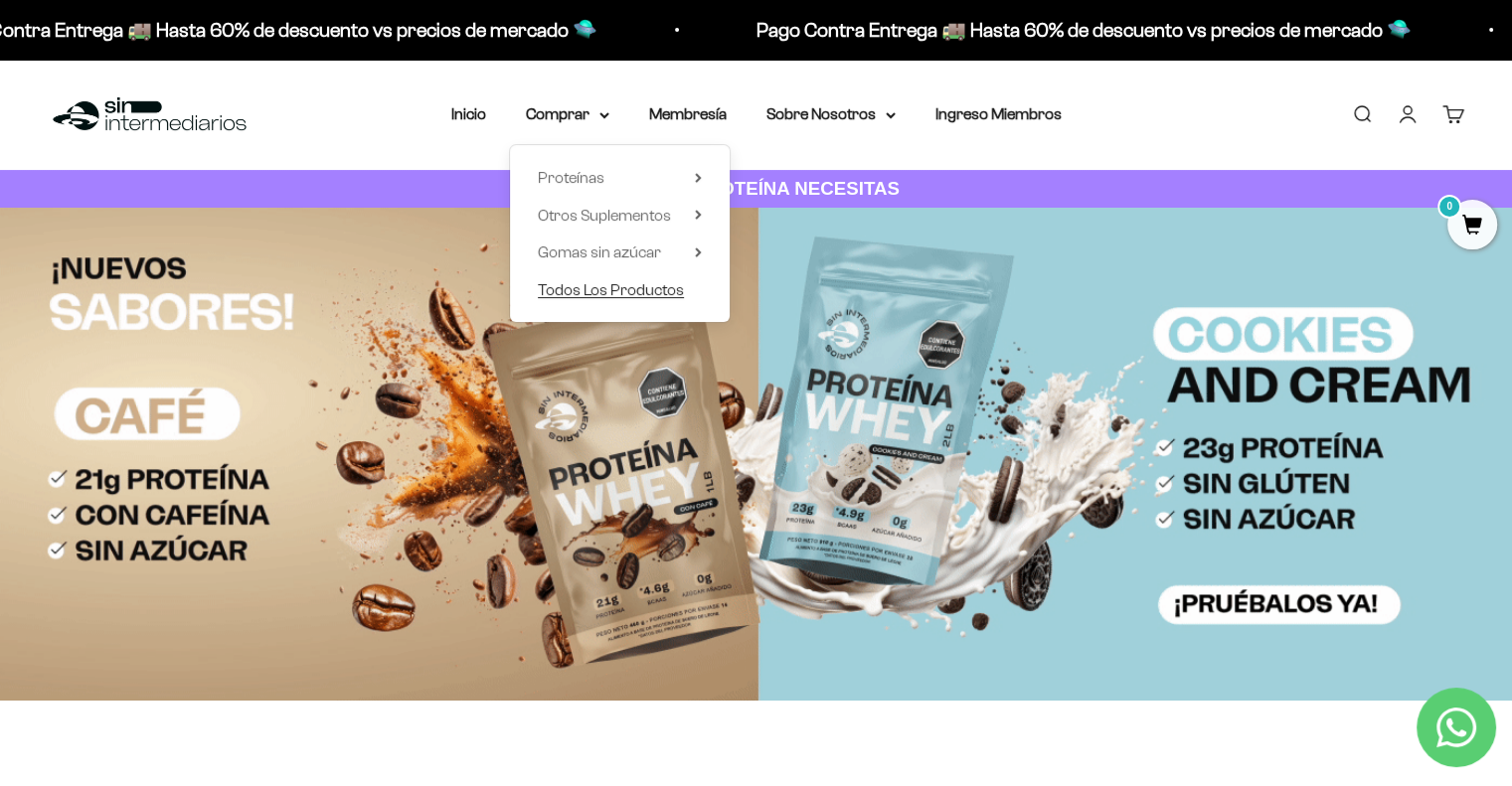 click on "Todos Los Productos" at bounding box center [610, 289] 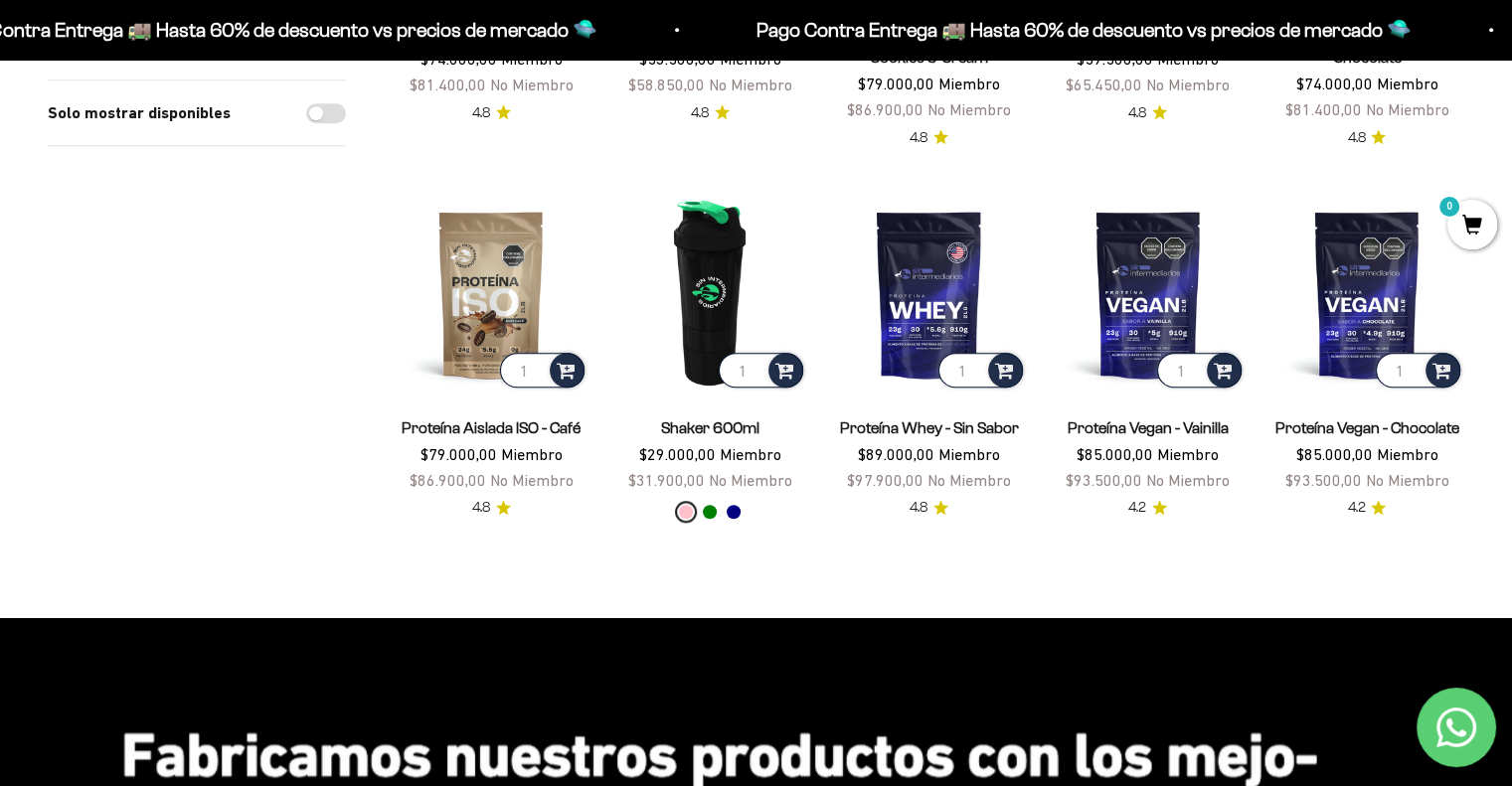 scroll, scrollTop: 1689, scrollLeft: 0, axis: vertical 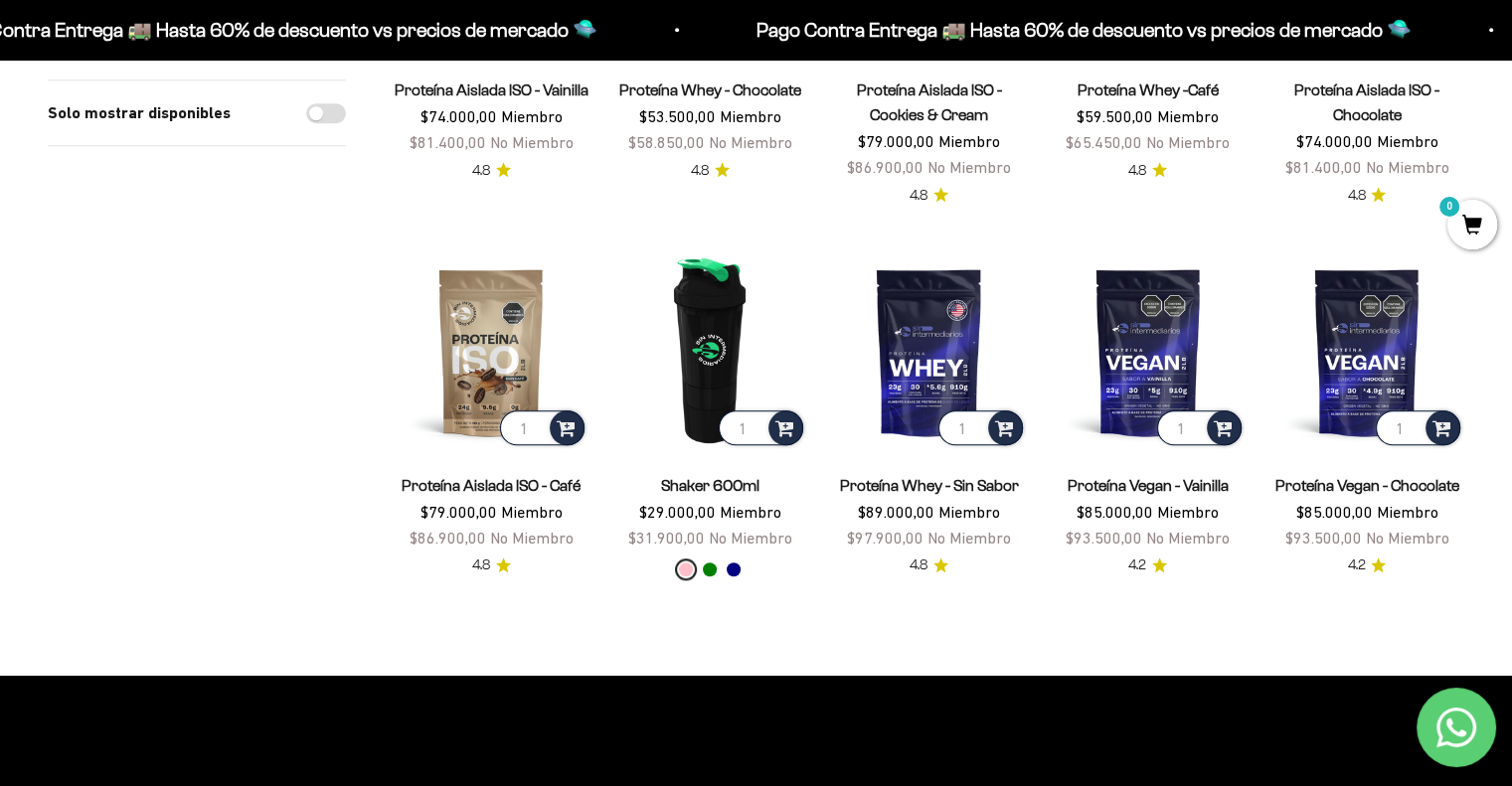 click on "Green" at bounding box center [710, 569] 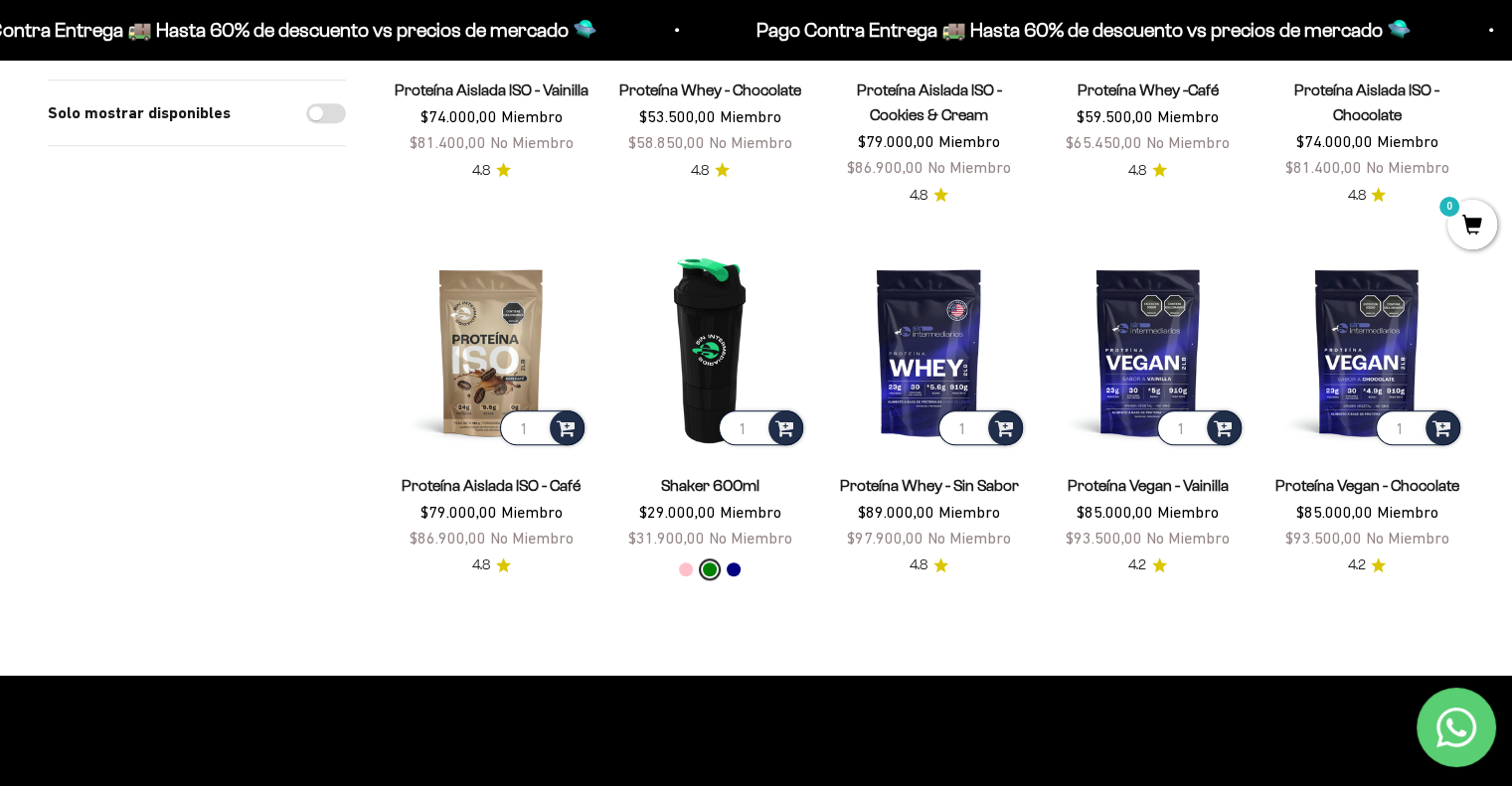 click on "Navy" at bounding box center [734, 569] 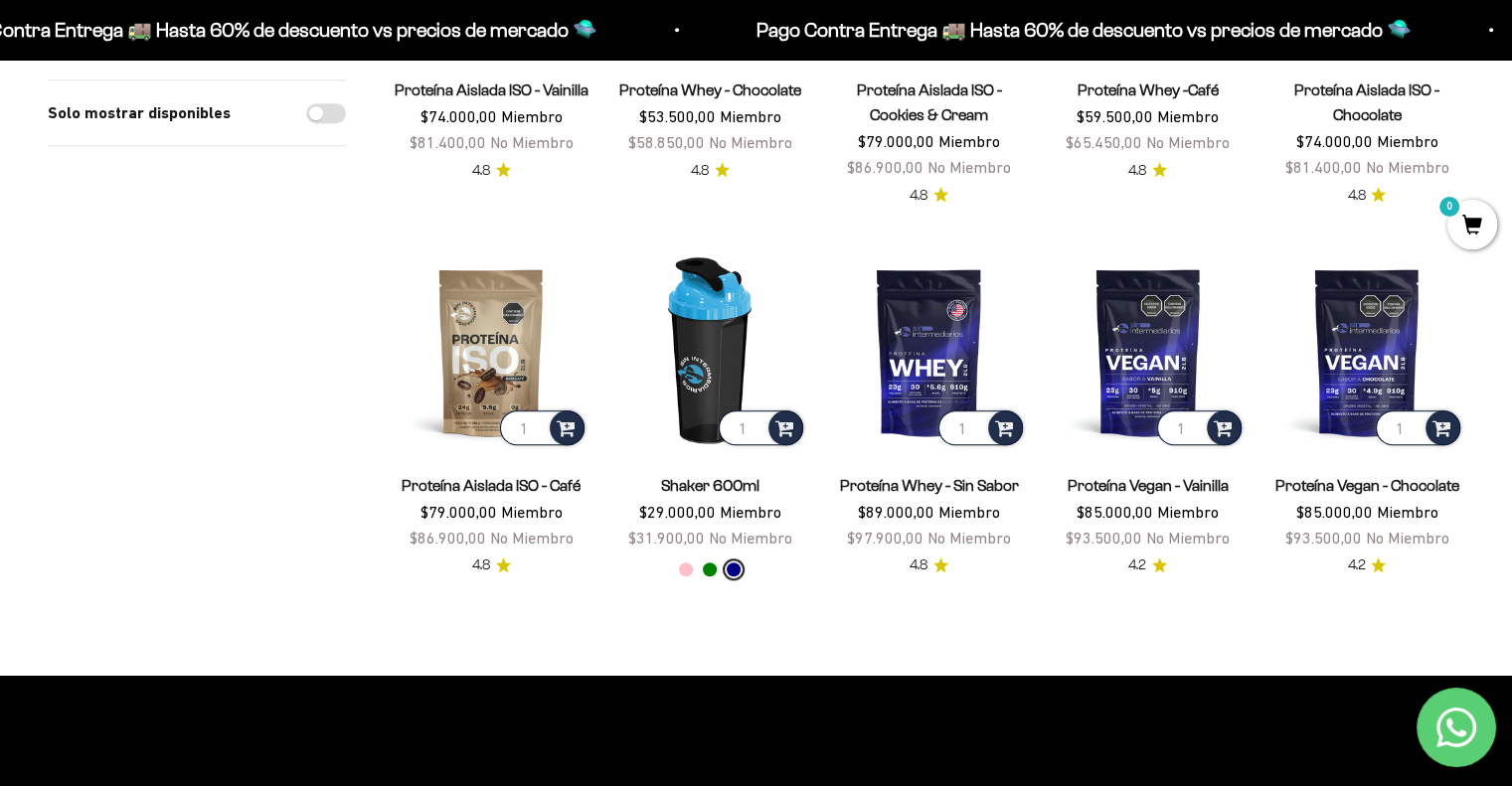 click on "Color
Pink
Green
Navy" at bounding box center (710, 569) 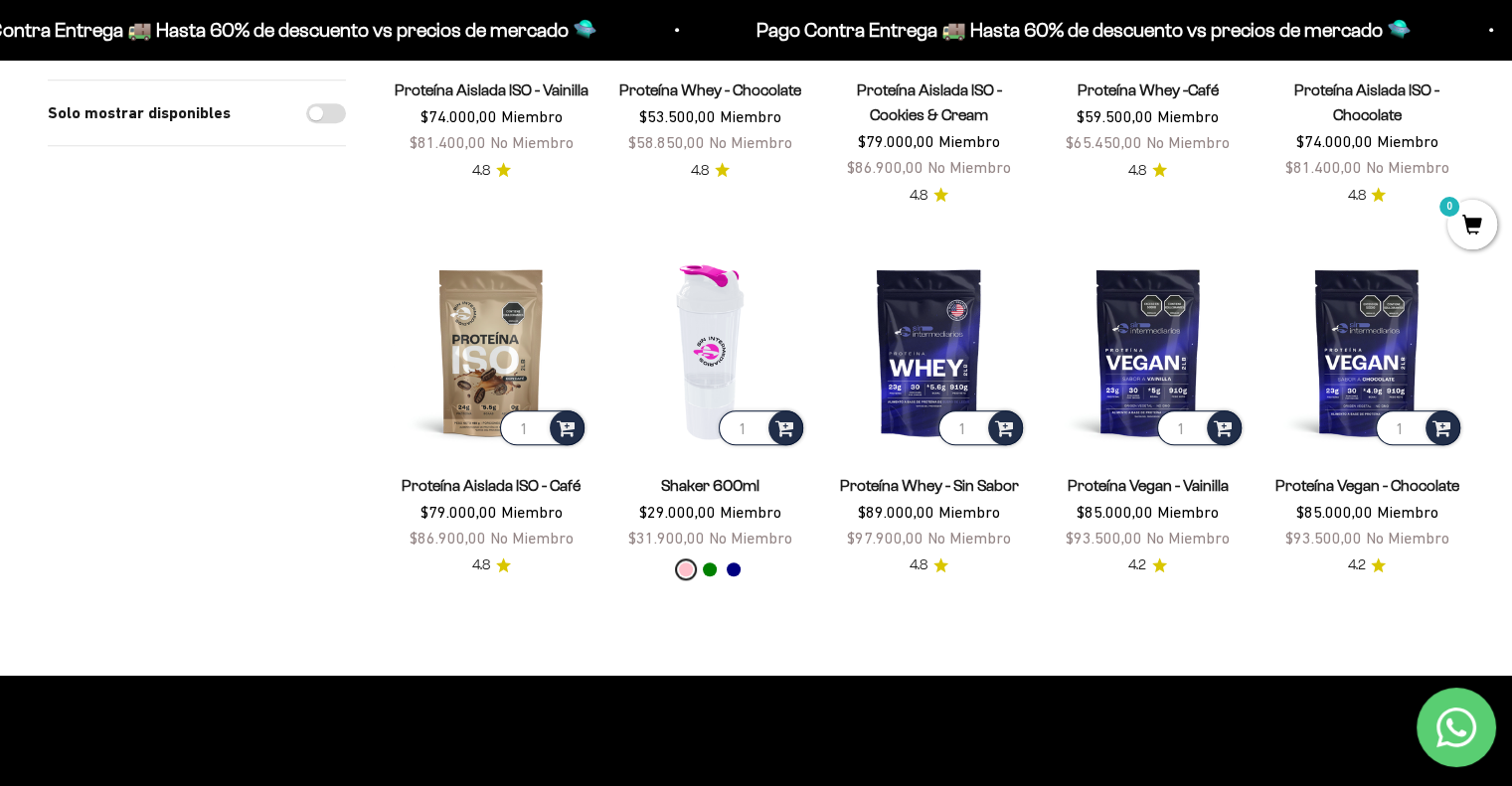 click on "Color
Pink
Green
Navy" at bounding box center [710, 569] 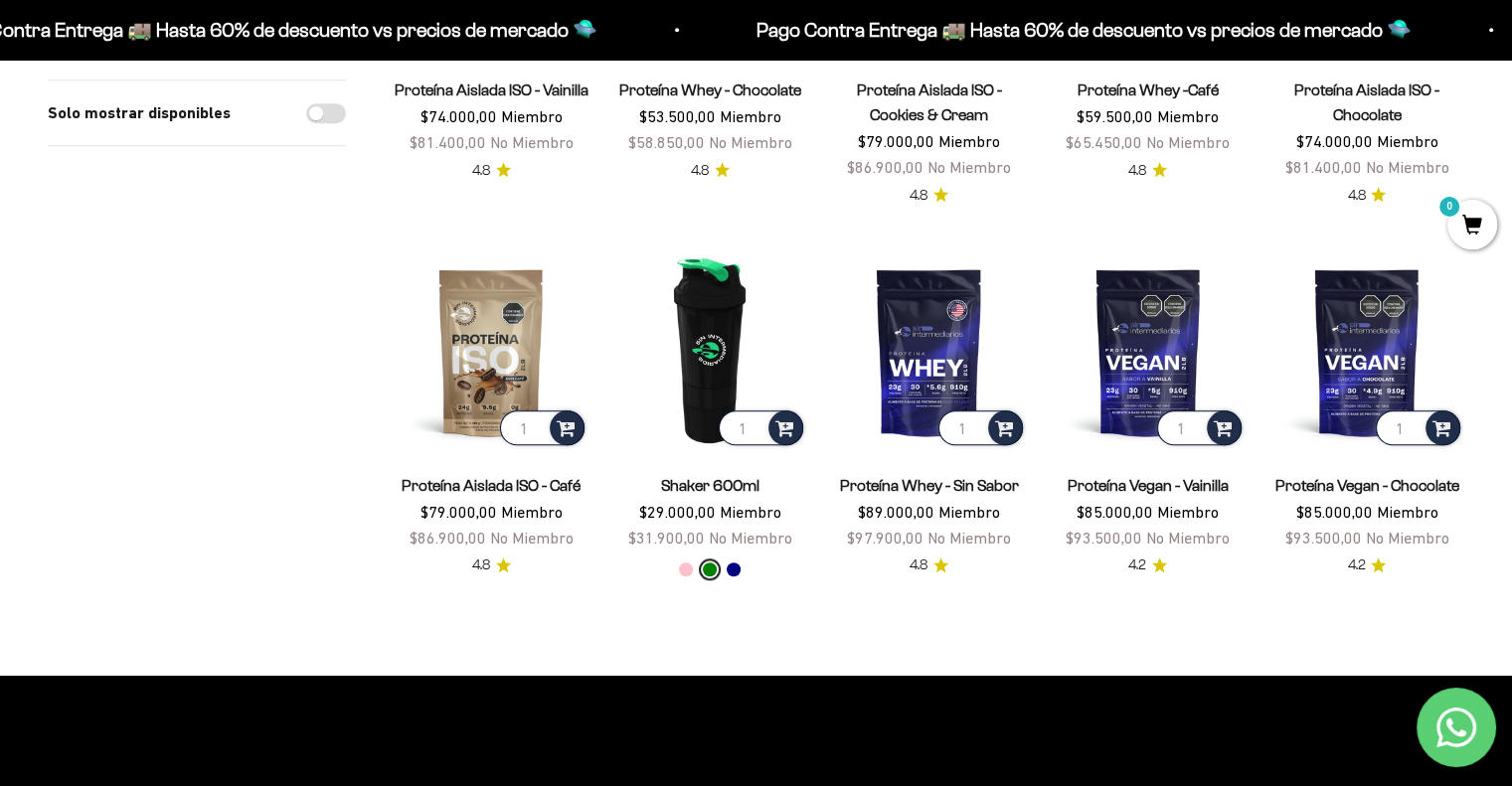 click on "Navy" at bounding box center (734, 569) 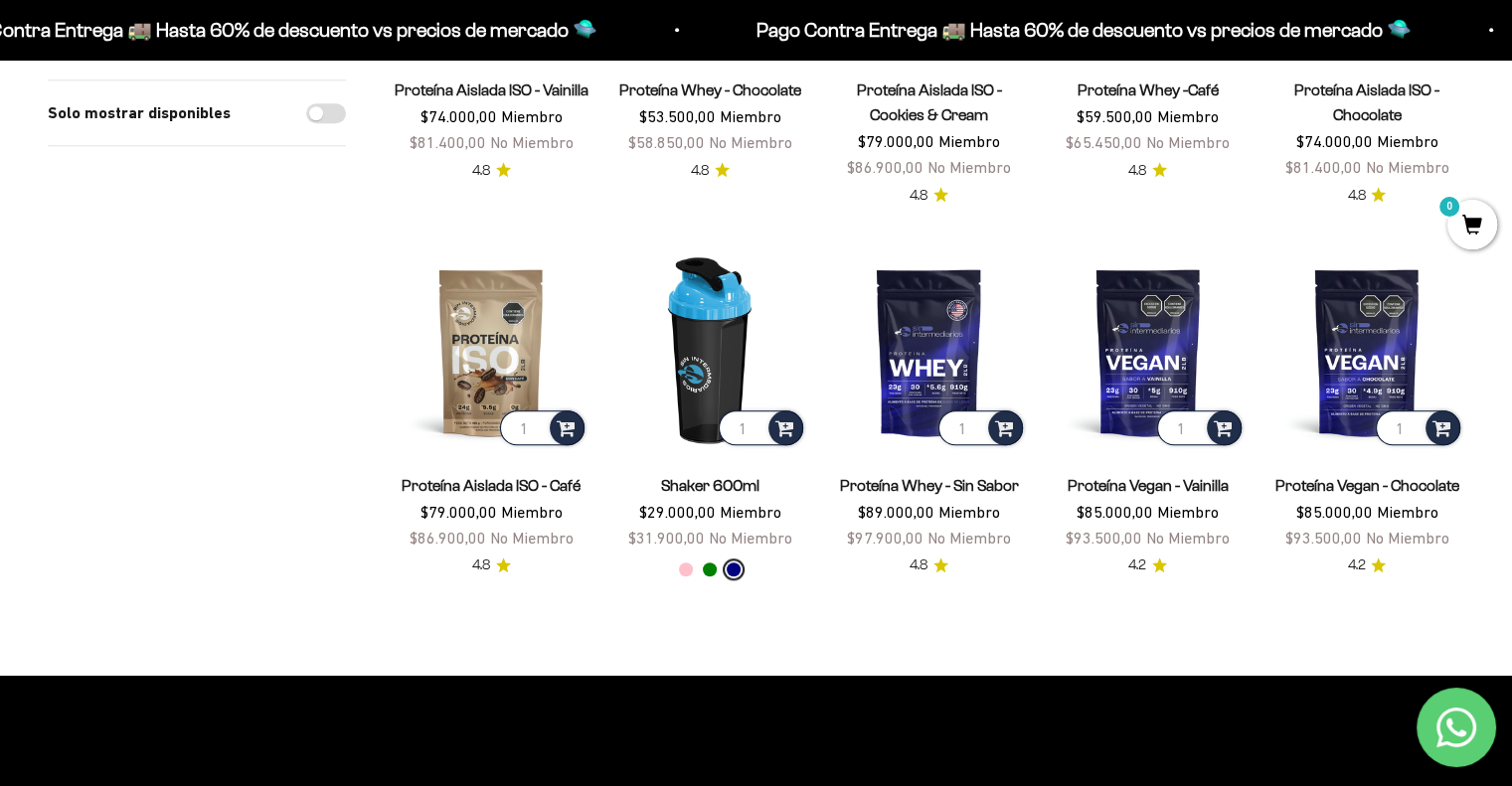 click on "Green" at bounding box center [710, 569] 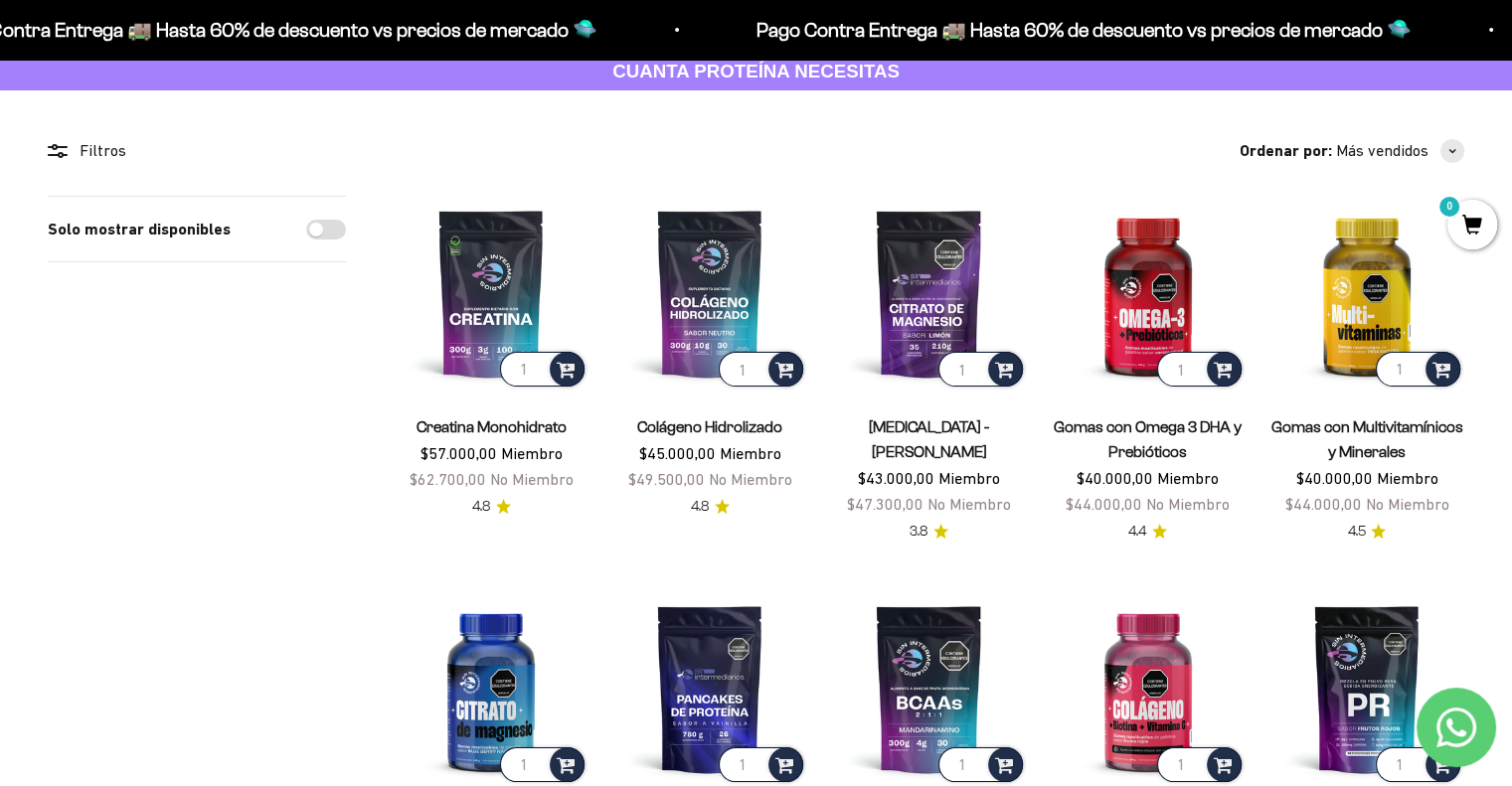 scroll, scrollTop: 0, scrollLeft: 0, axis: both 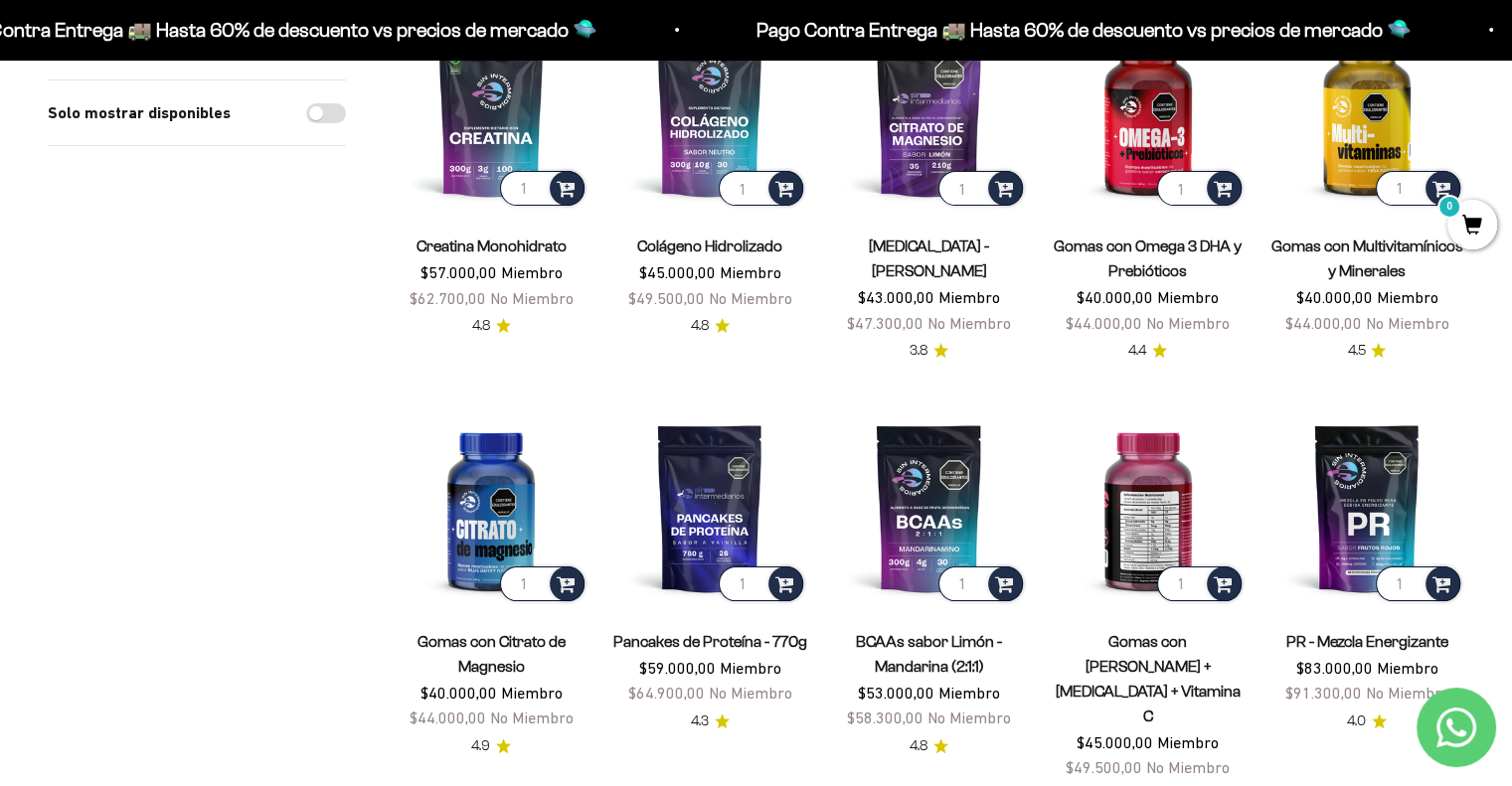 click at bounding box center [1148, 508] 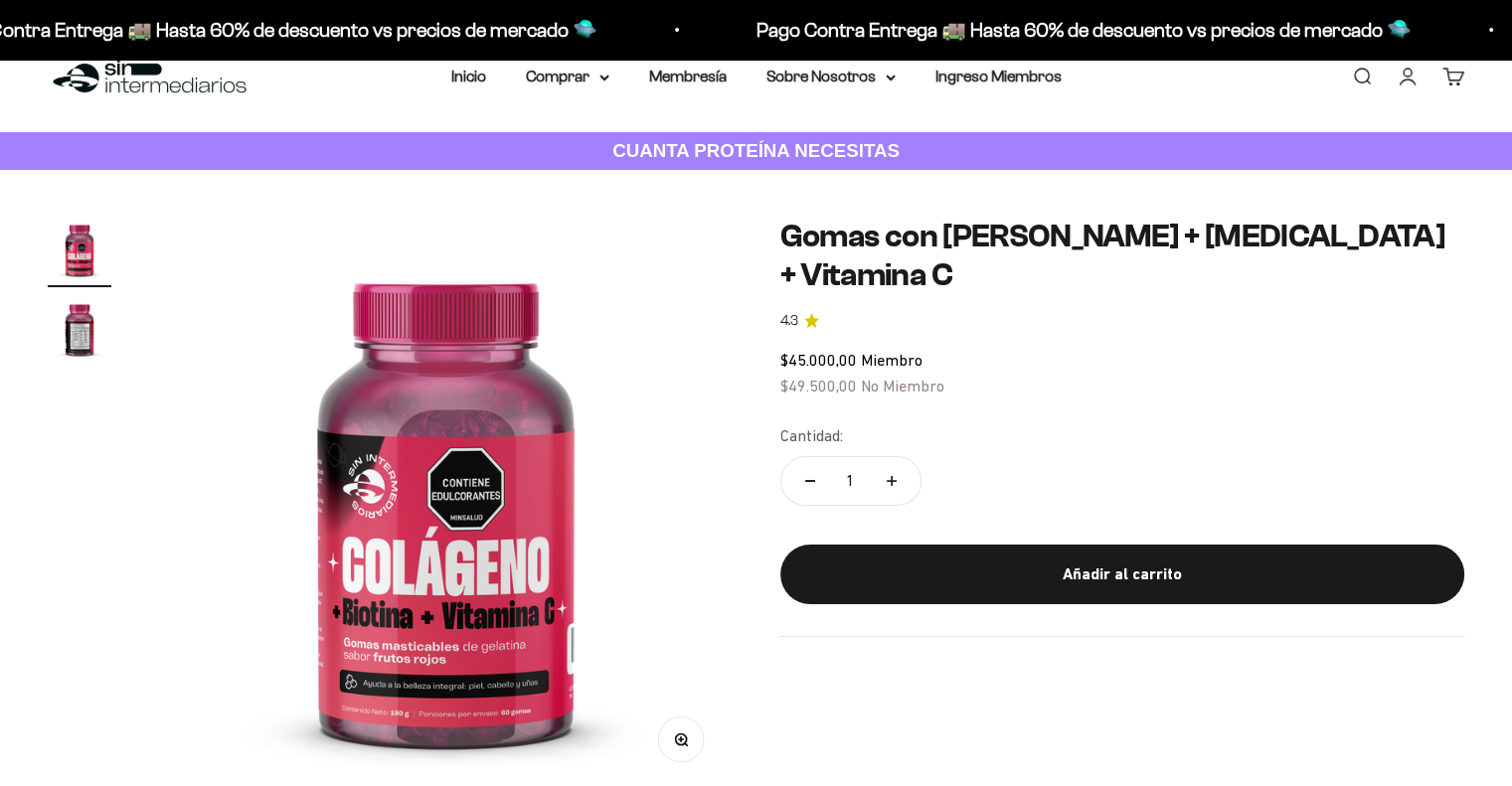 scroll, scrollTop: 0, scrollLeft: 0, axis: both 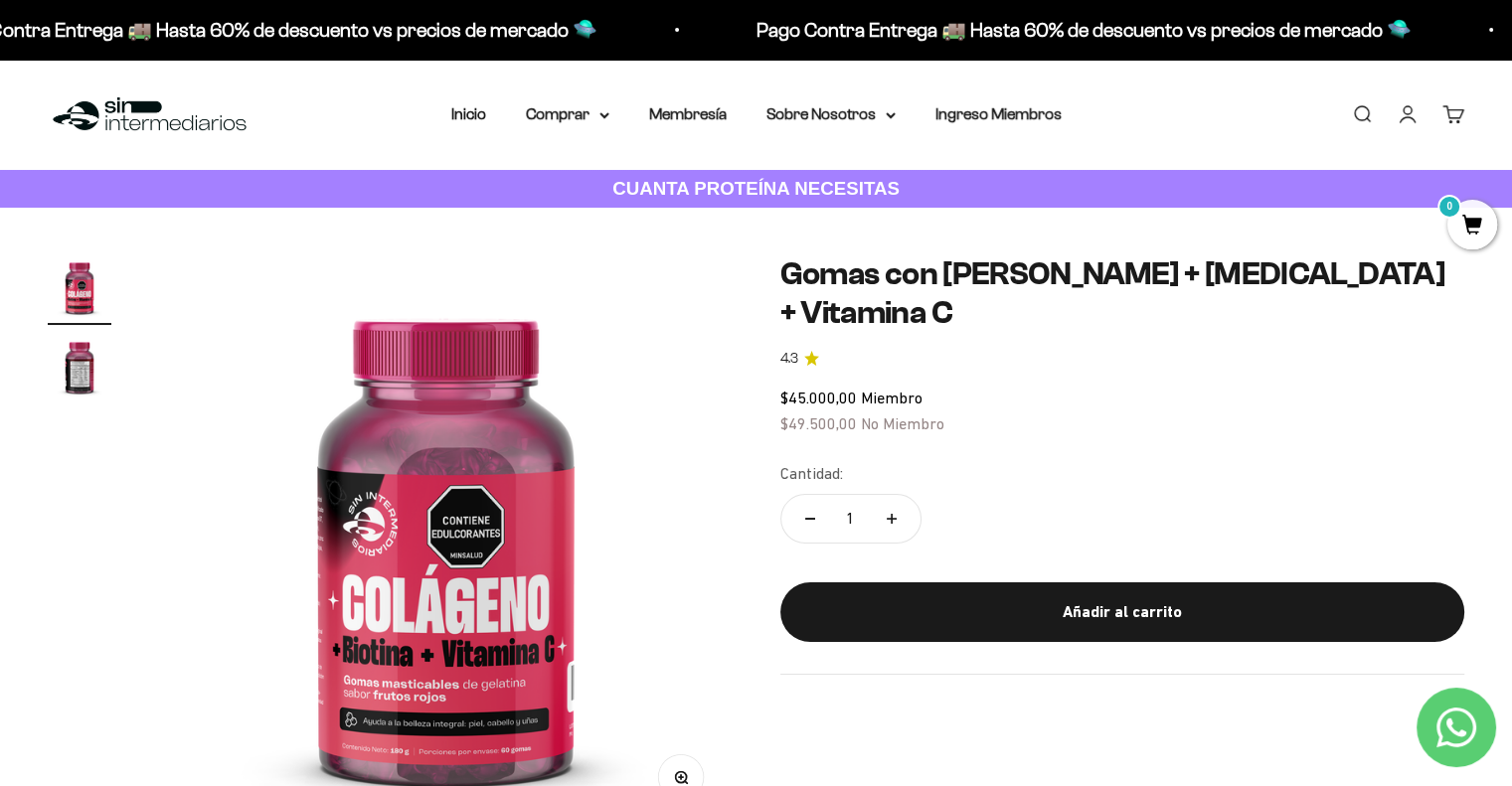 click at bounding box center [80, 367] 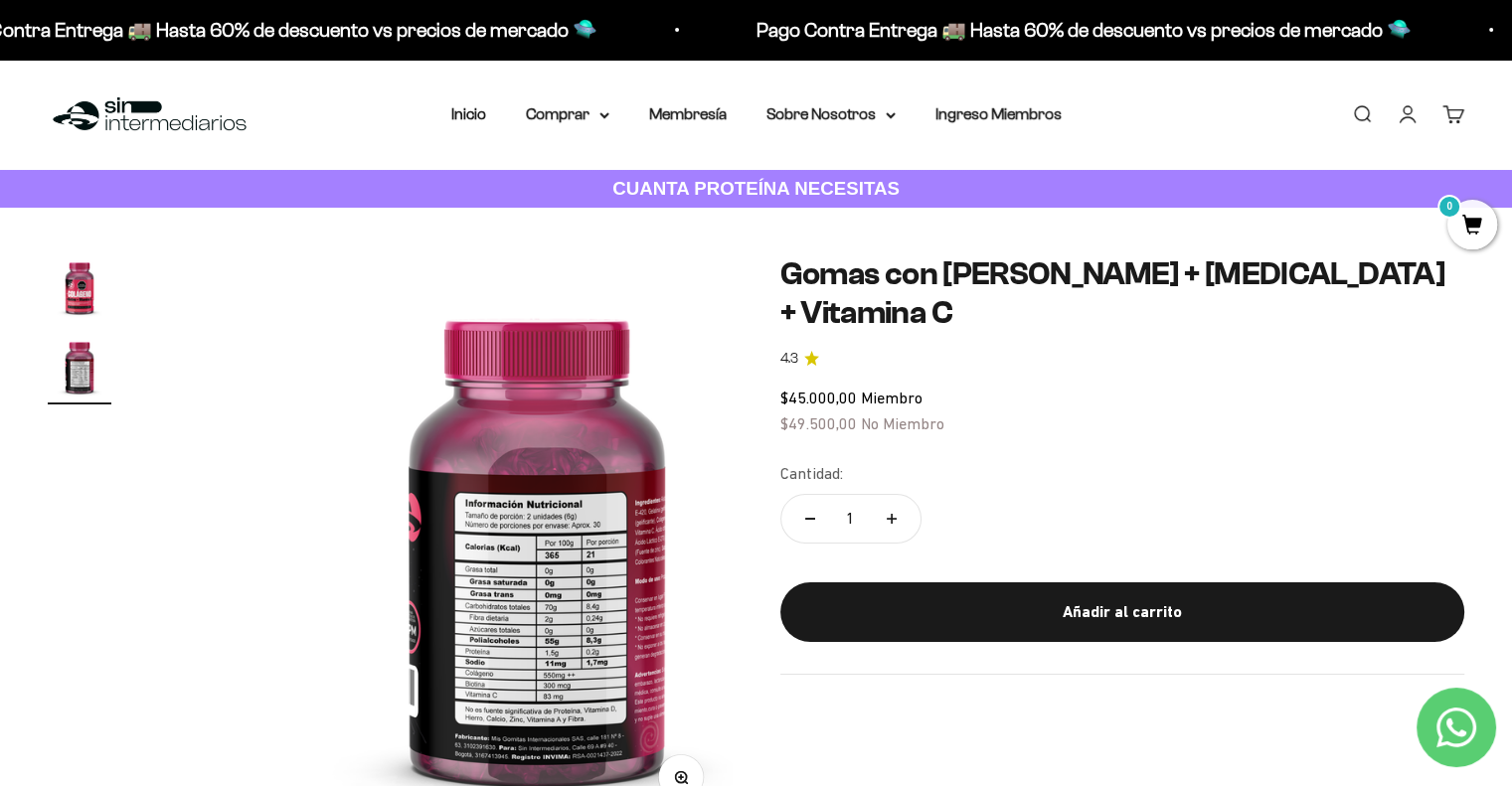 scroll, scrollTop: 0, scrollLeft: 596, axis: horizontal 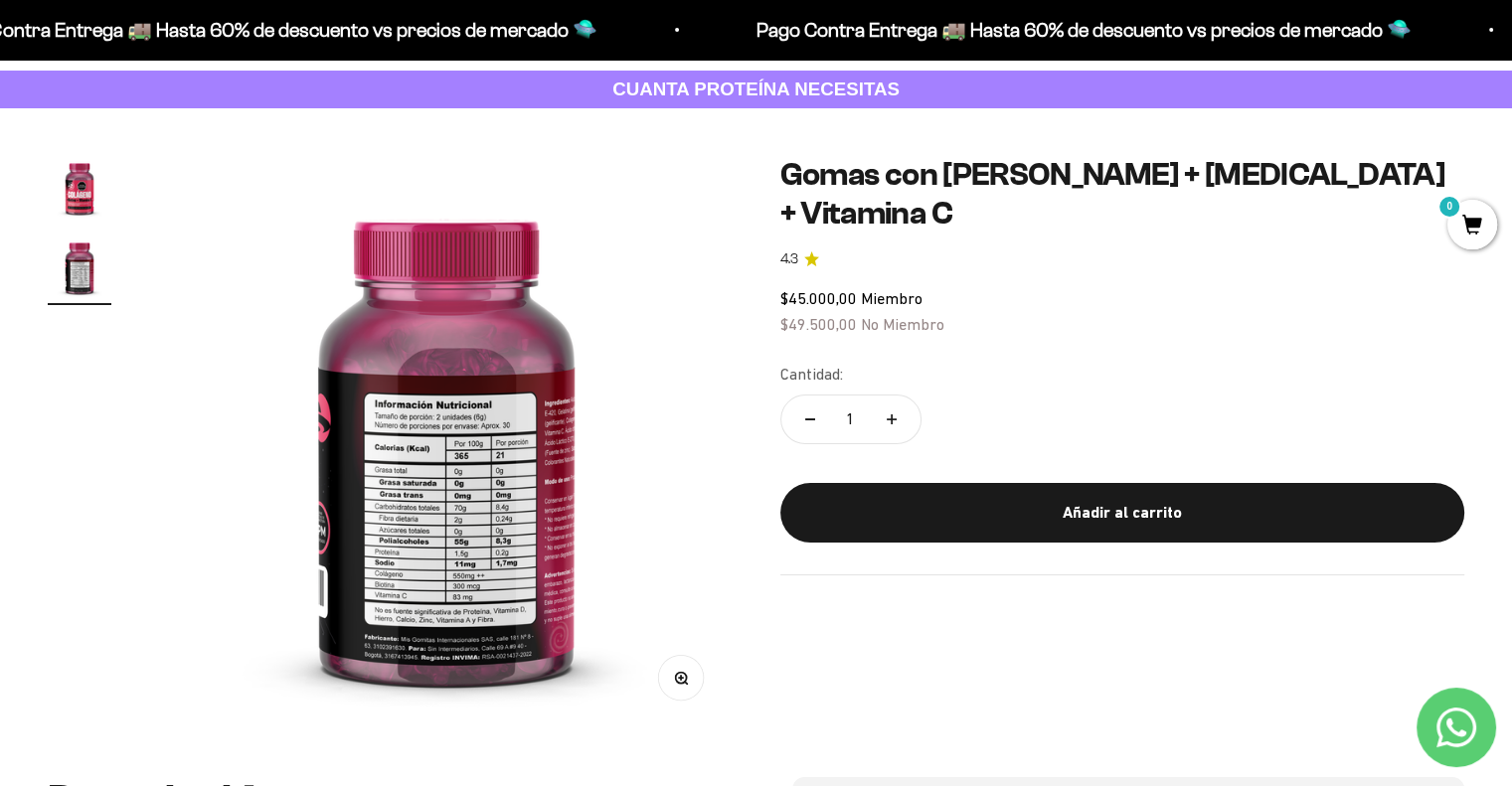 click at bounding box center (446, 442) 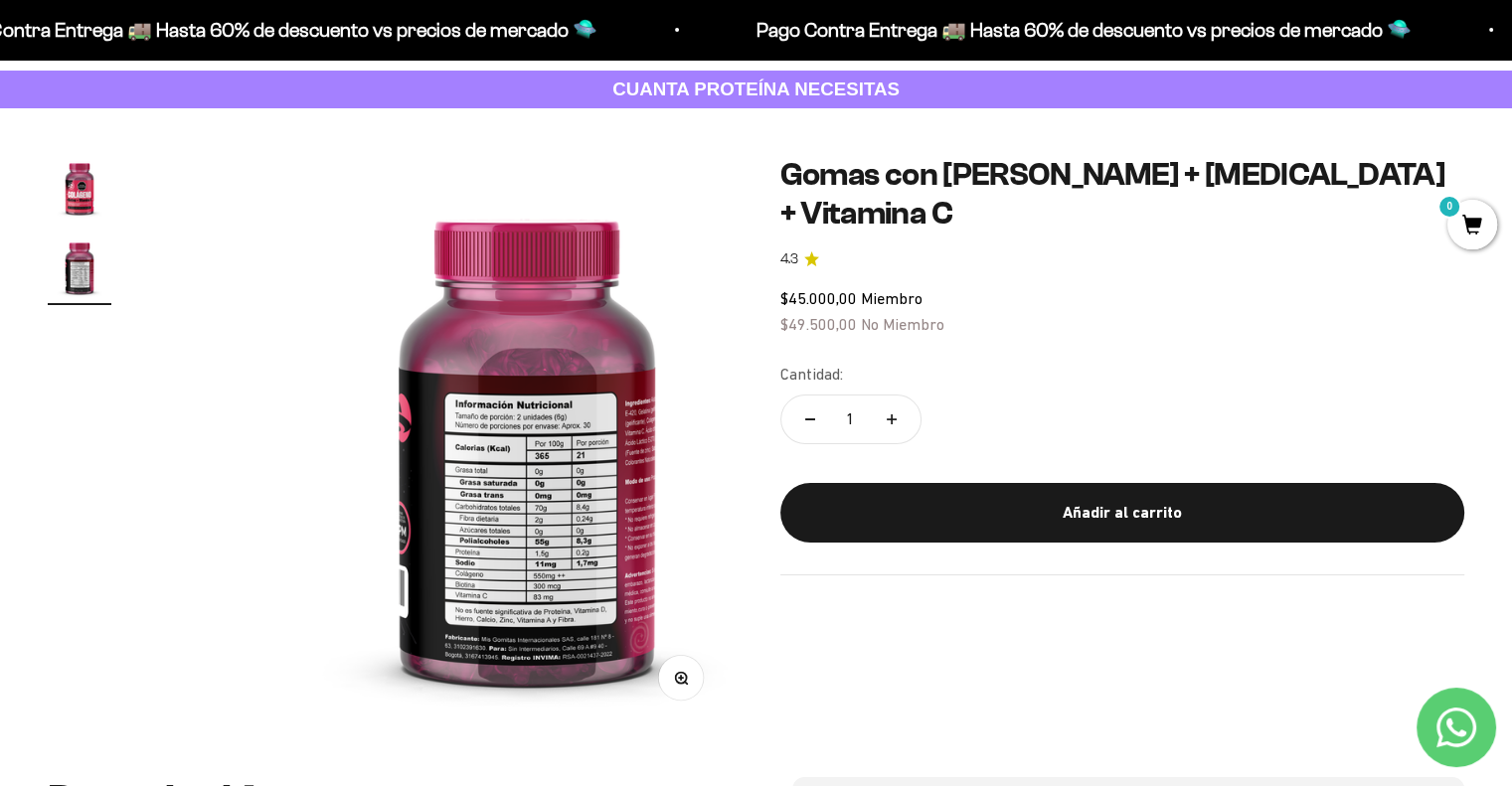 click at bounding box center (527, 442) 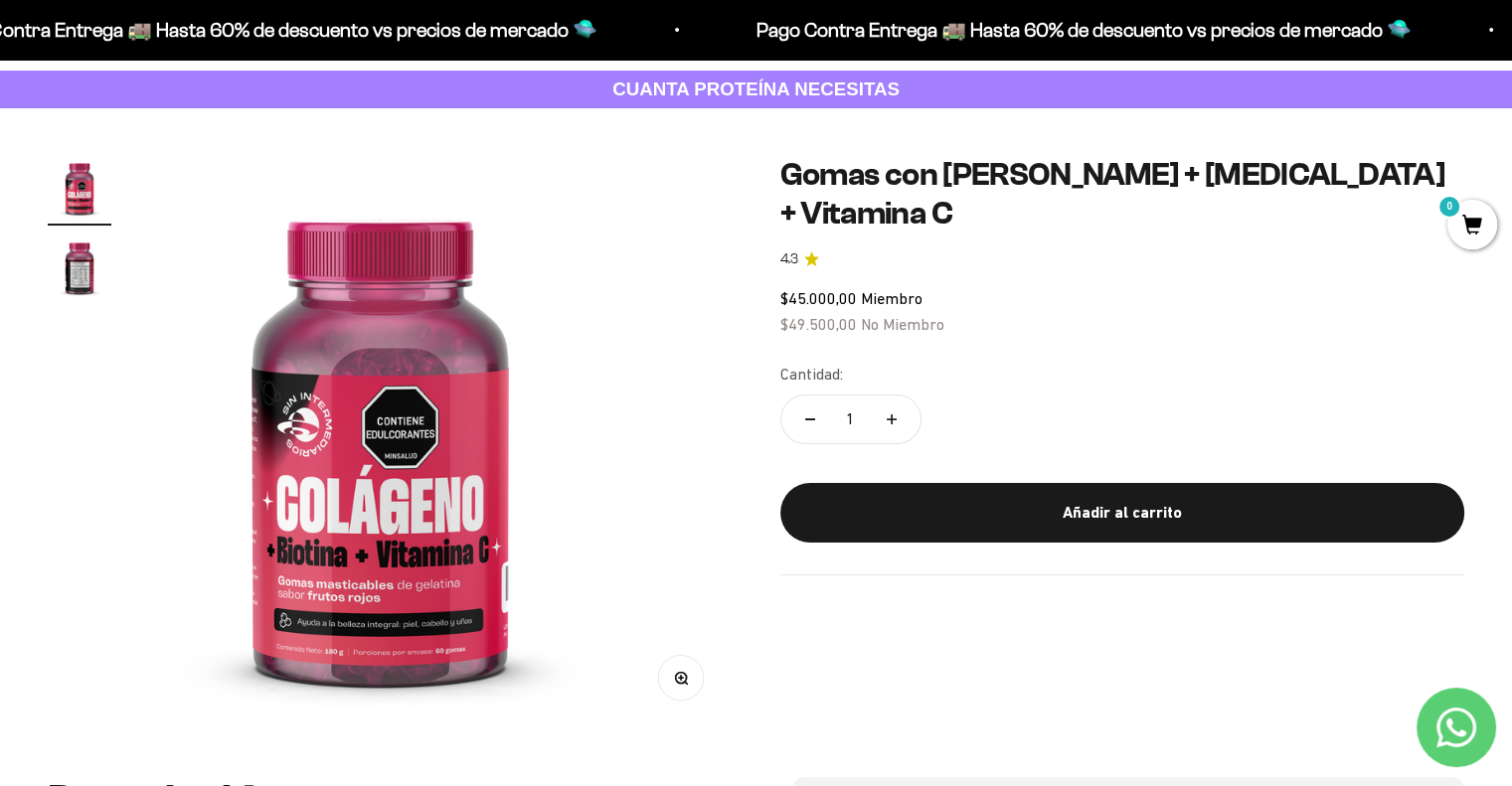 scroll, scrollTop: 0, scrollLeft: 0, axis: both 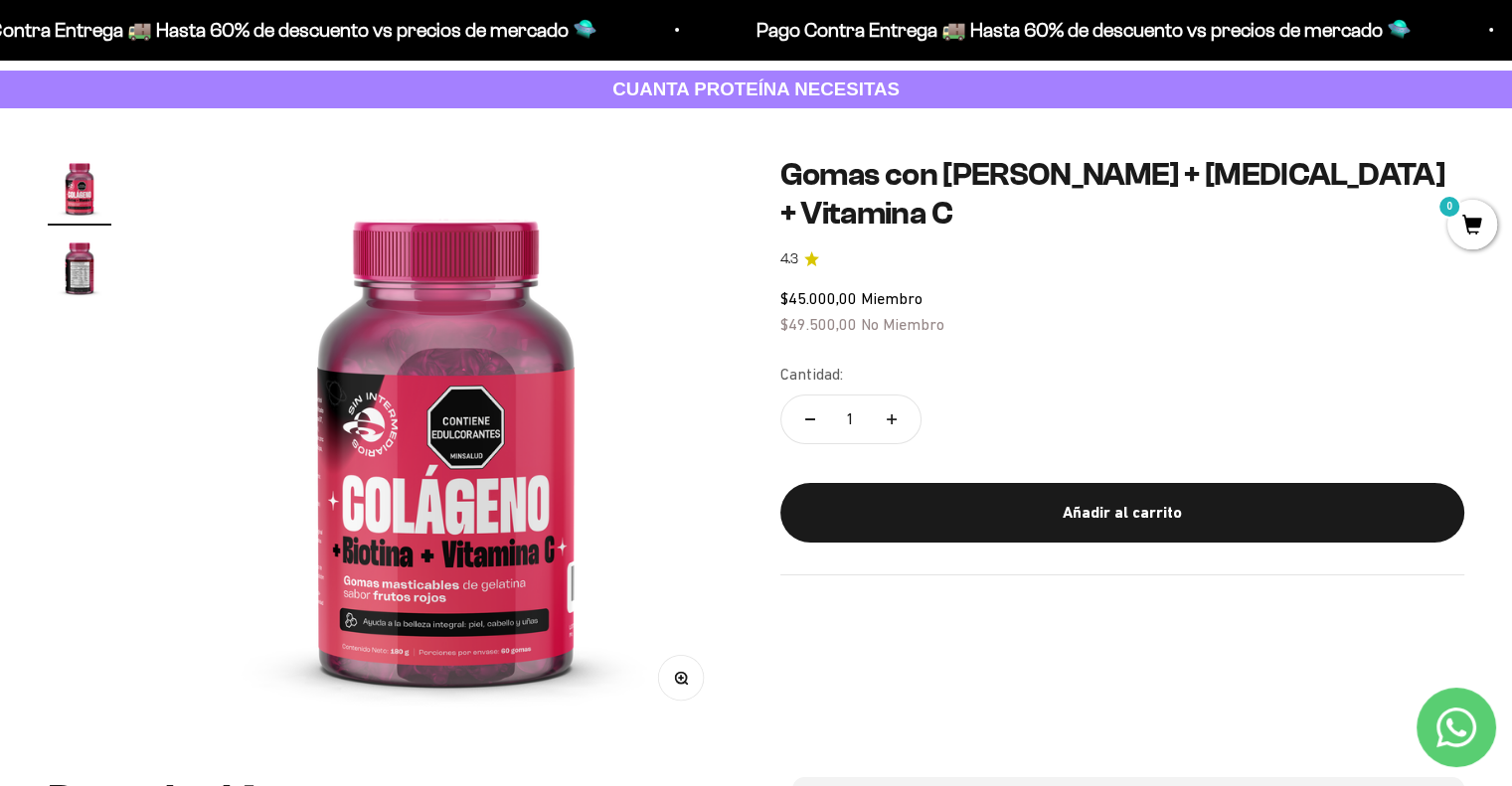 click at bounding box center [80, 267] 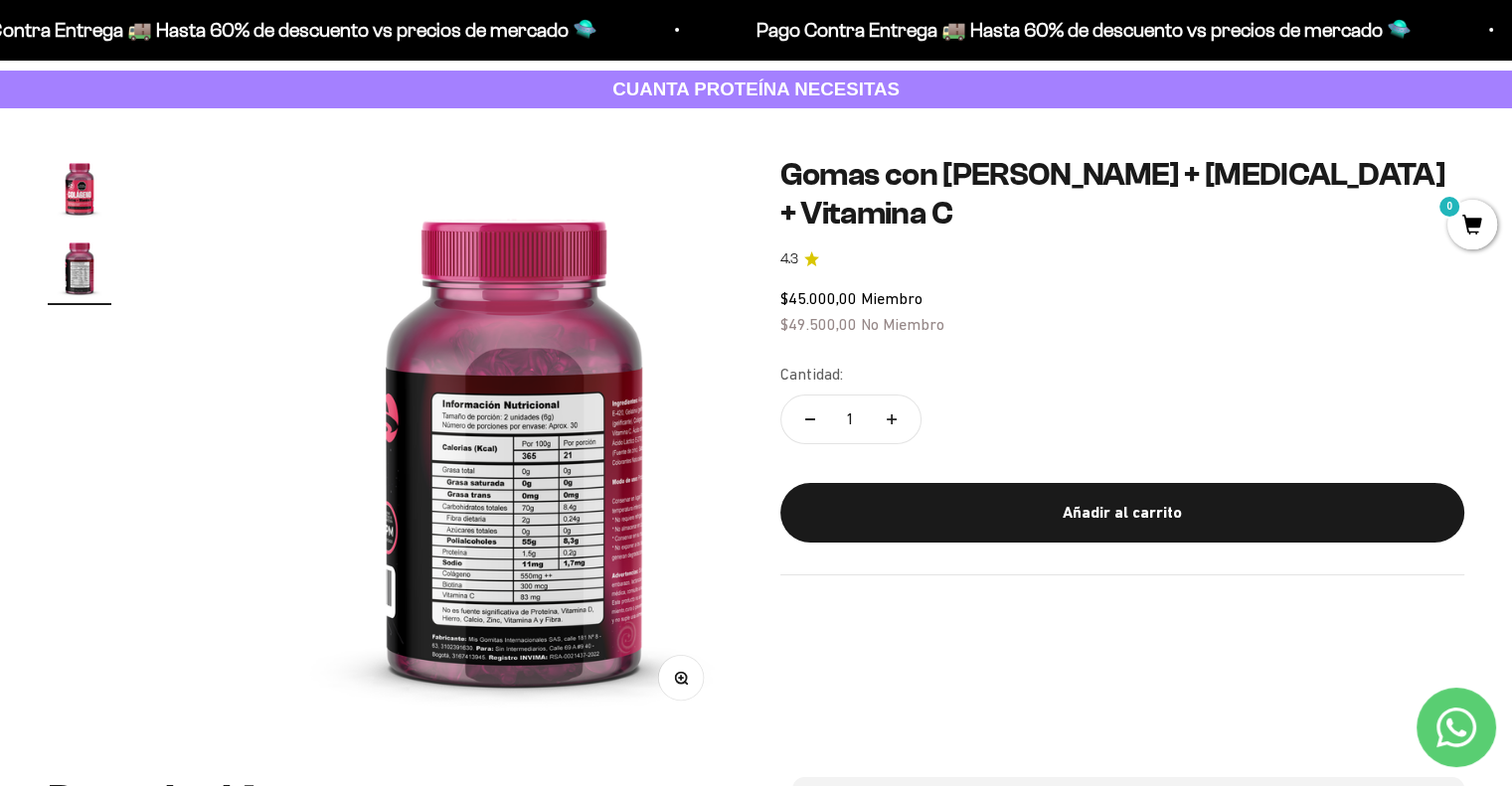 scroll, scrollTop: 0, scrollLeft: 596, axis: horizontal 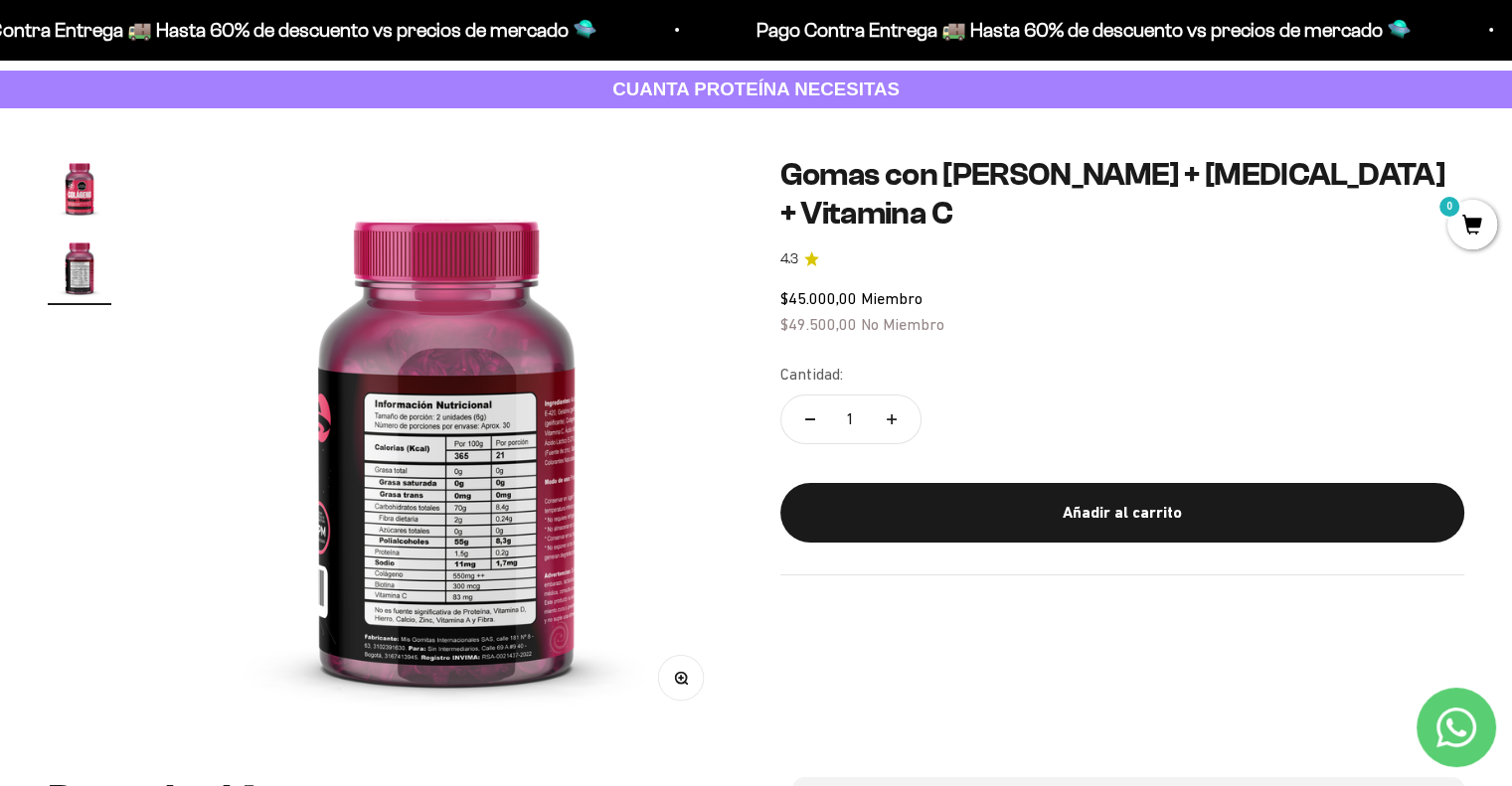 click on "Zoom" at bounding box center [680, 677] 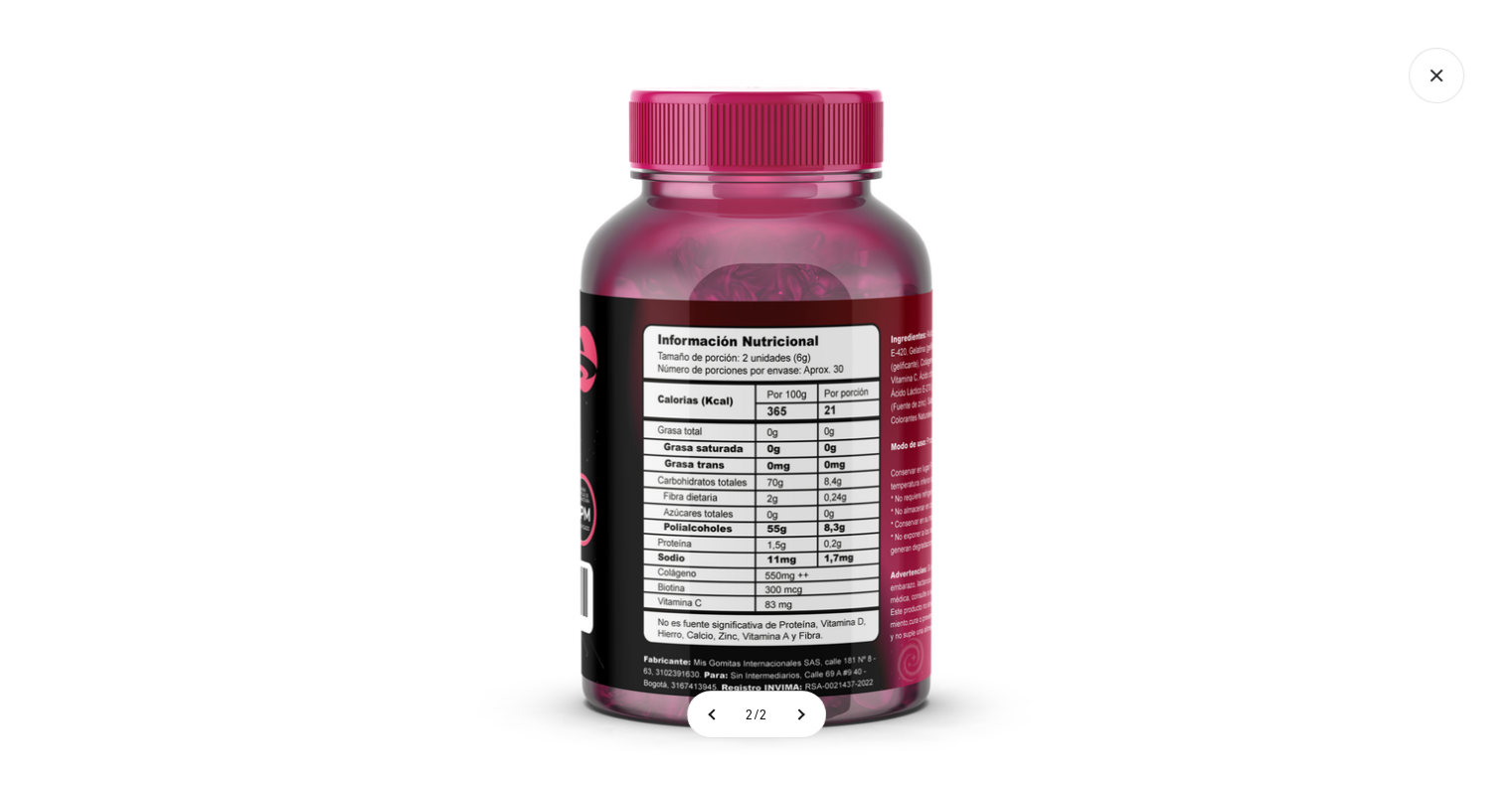 click at bounding box center [756, 393] 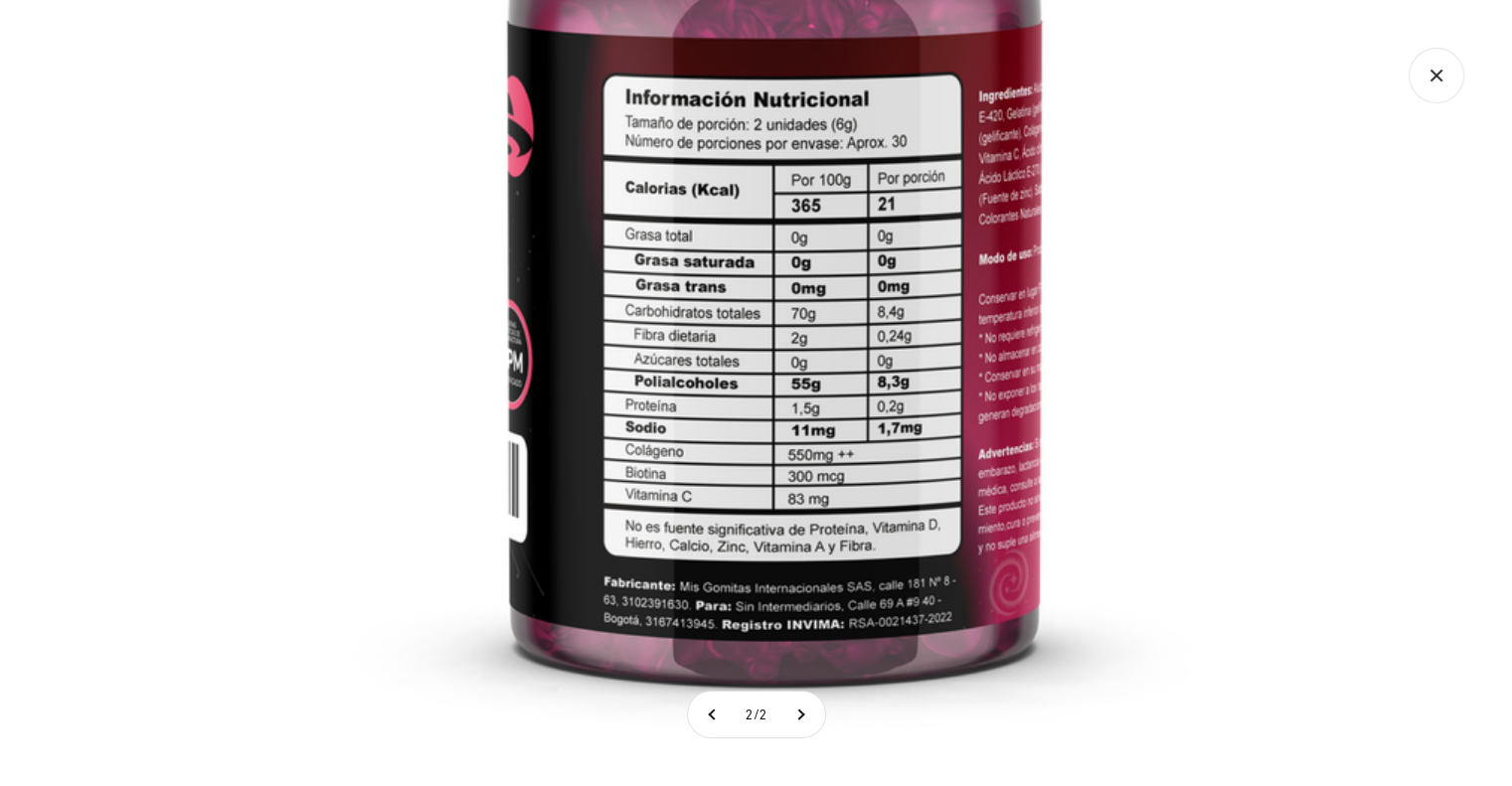 click at bounding box center [774, 178] 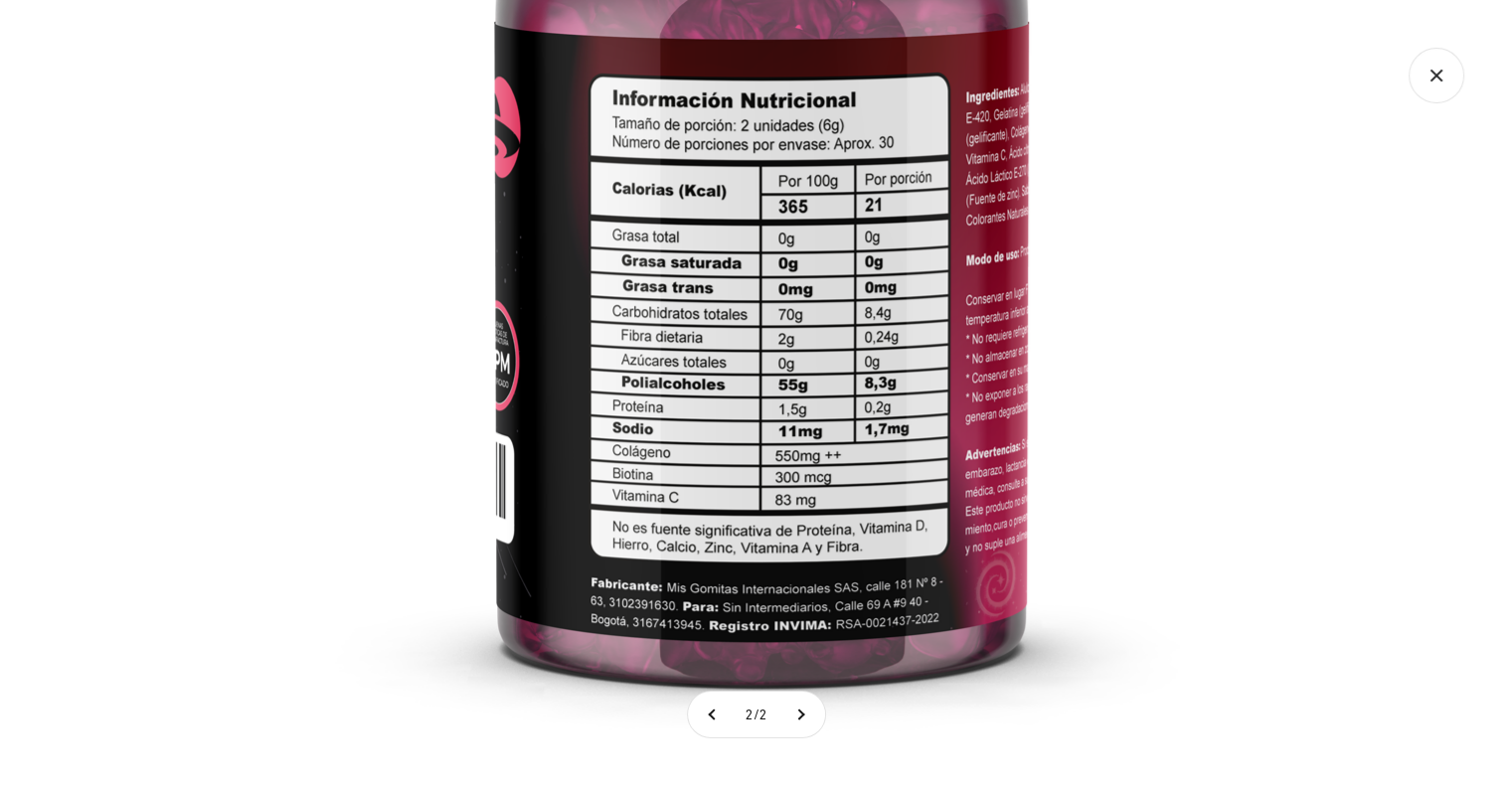 click at bounding box center [761, 179] 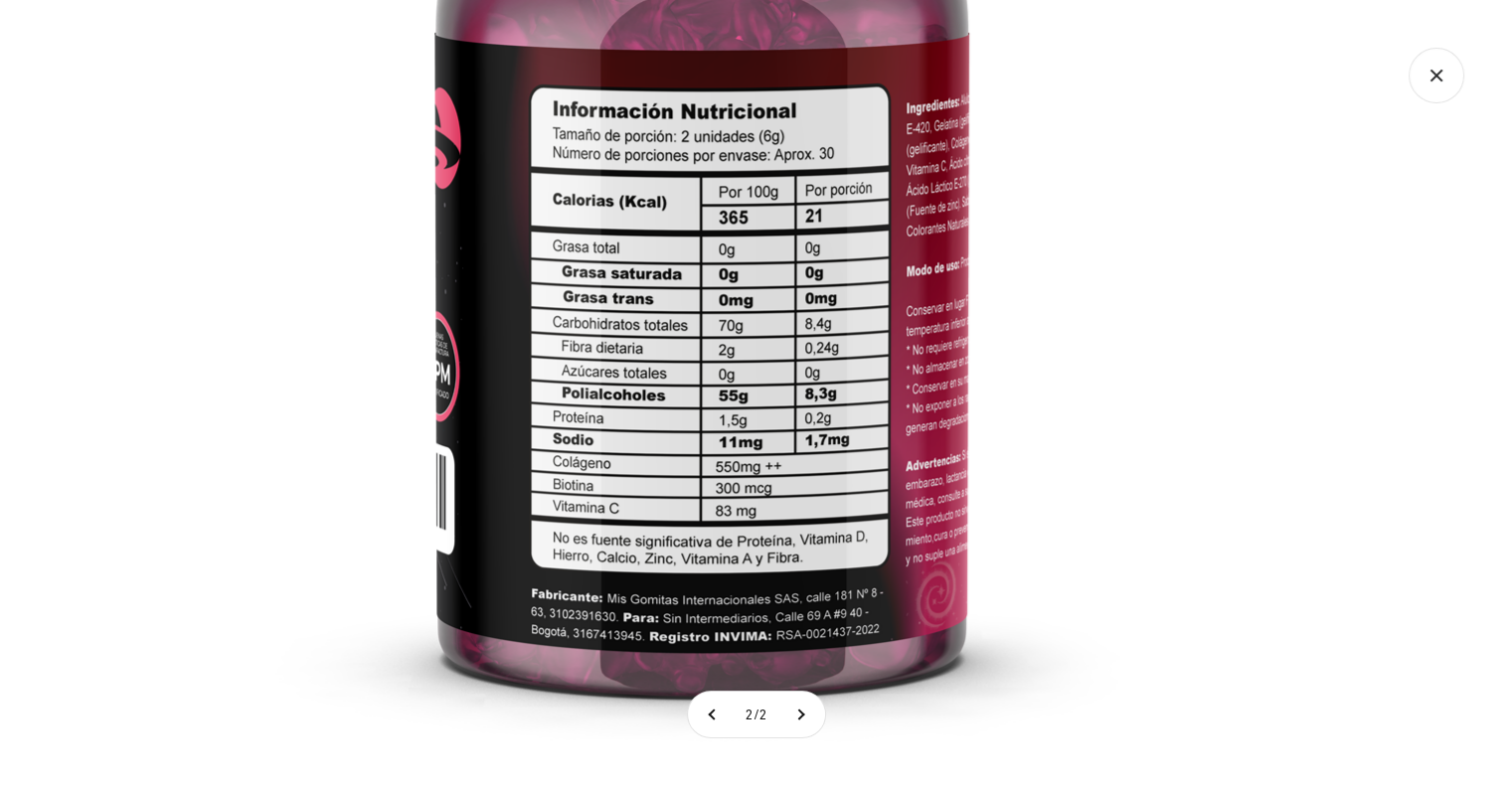 click at bounding box center (702, 190) 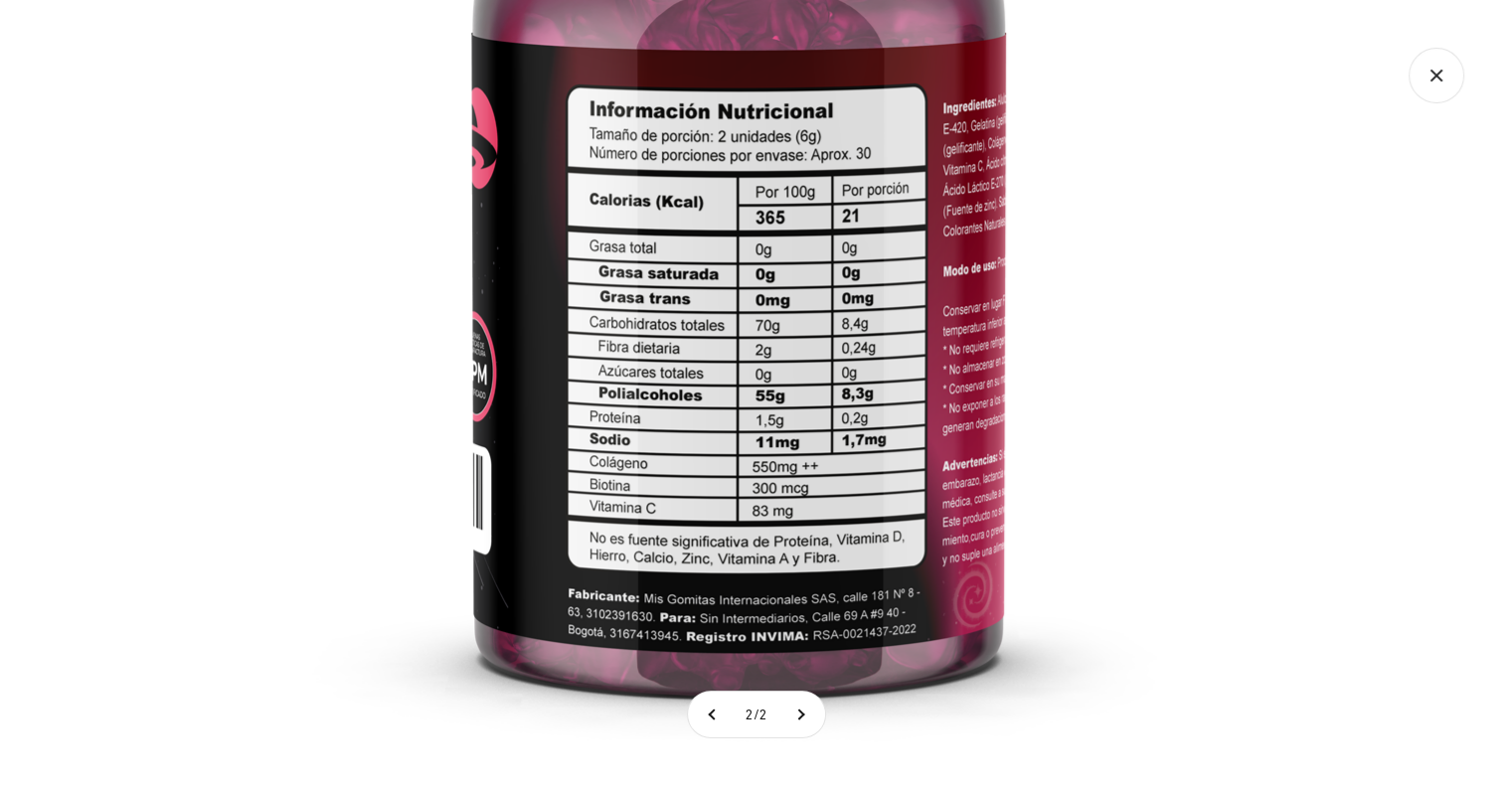 click at bounding box center [739, 190] 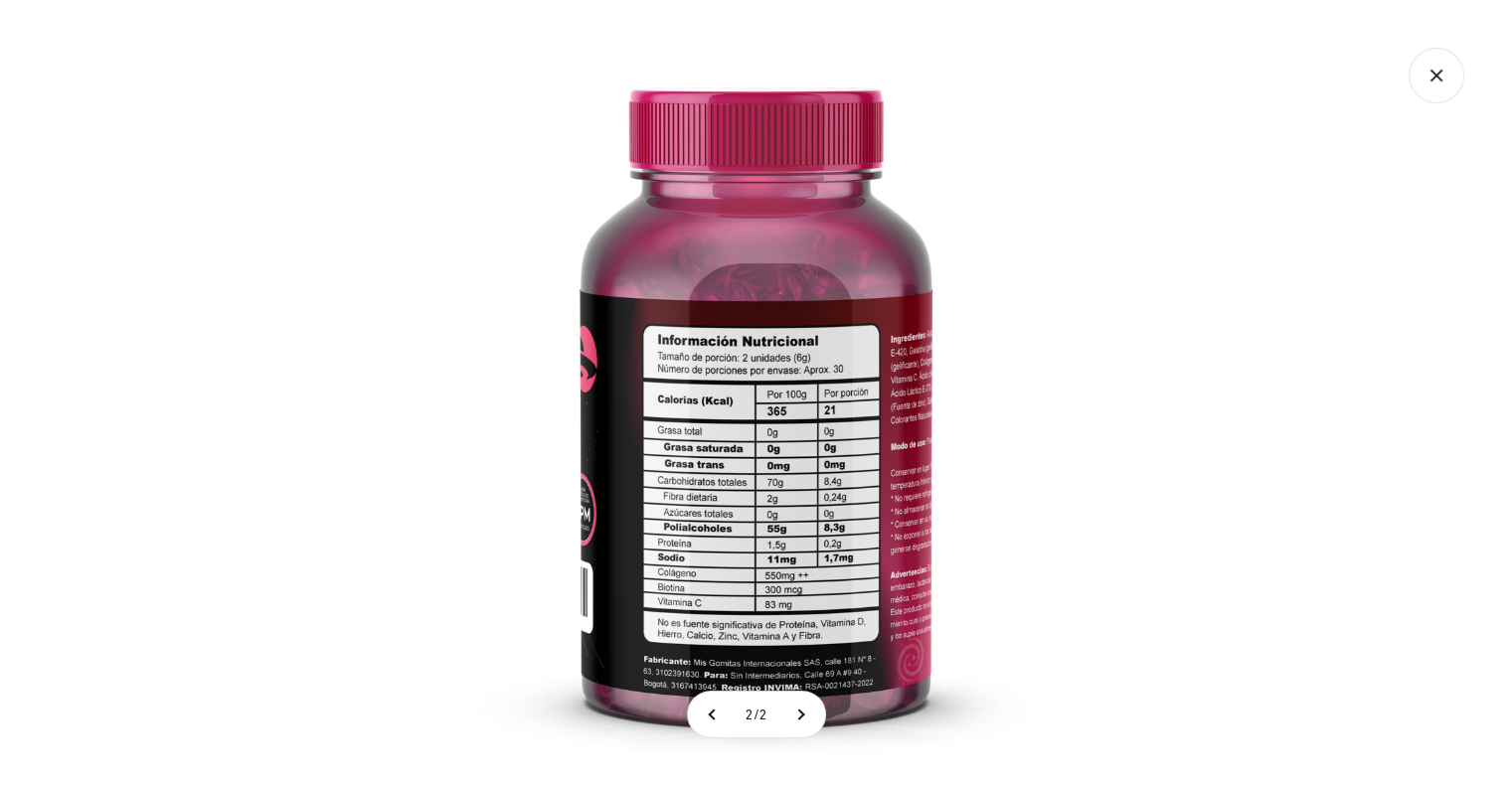 click at bounding box center (756, 393) 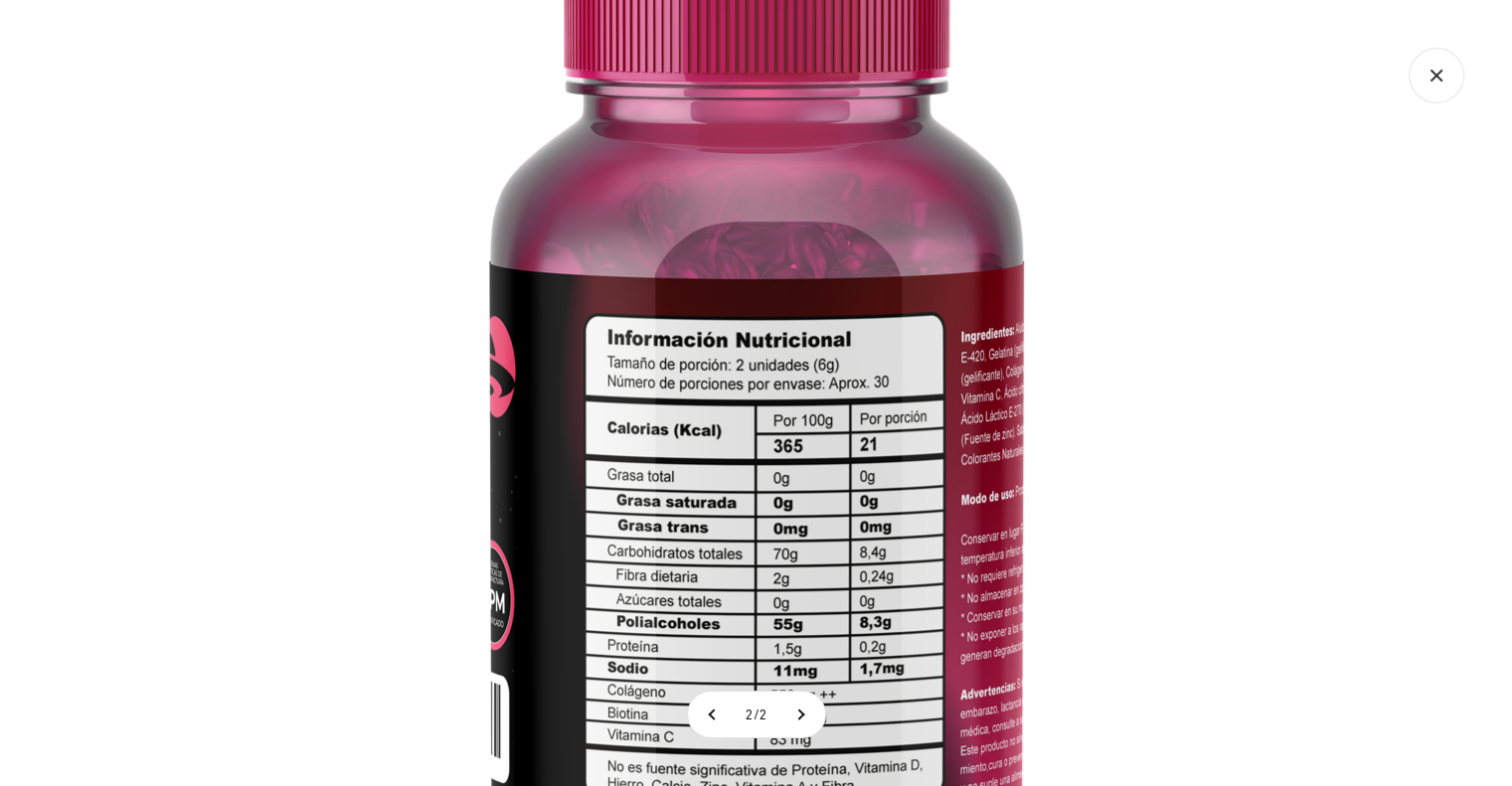 click at bounding box center (756, 418) 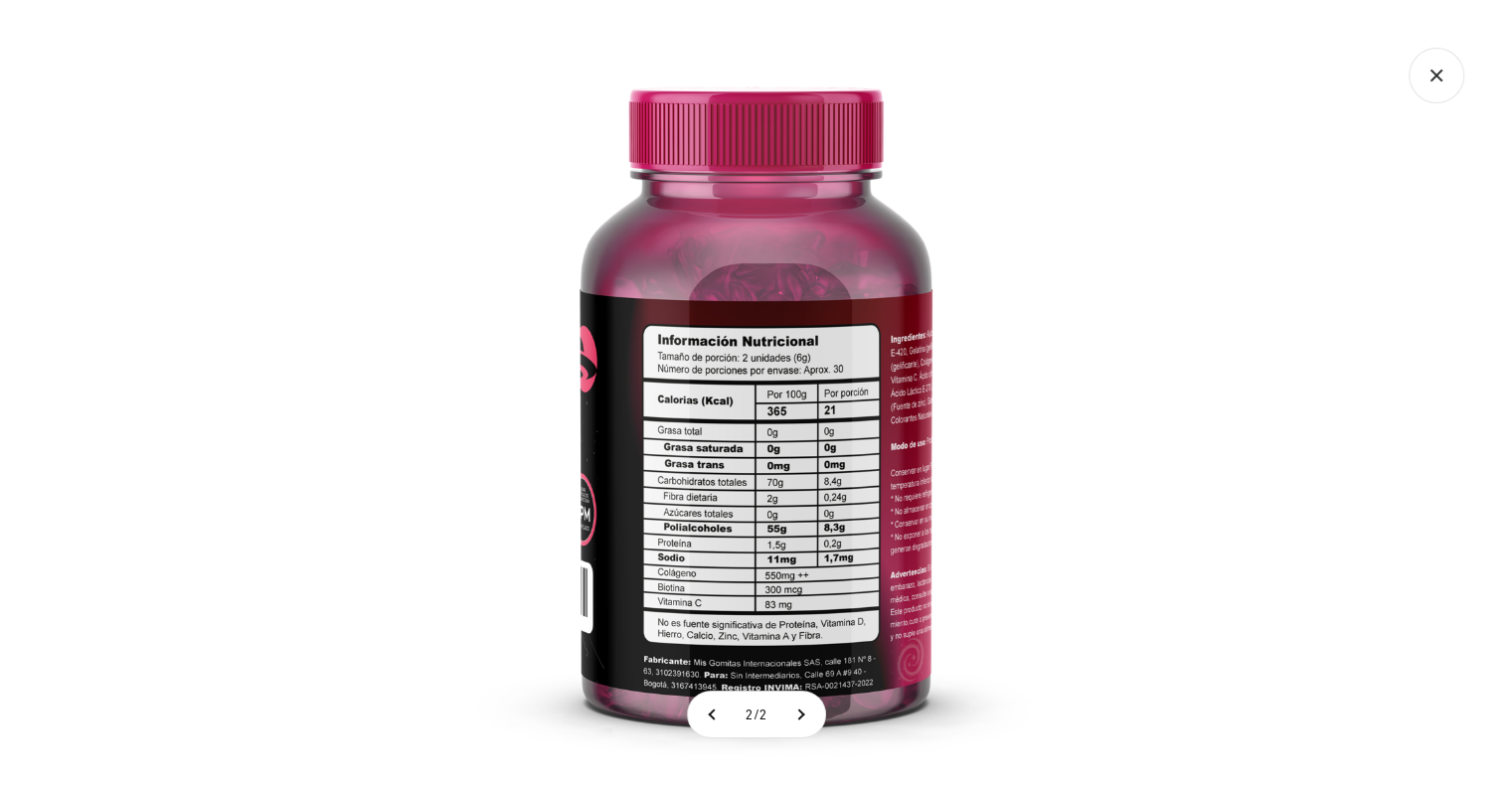click 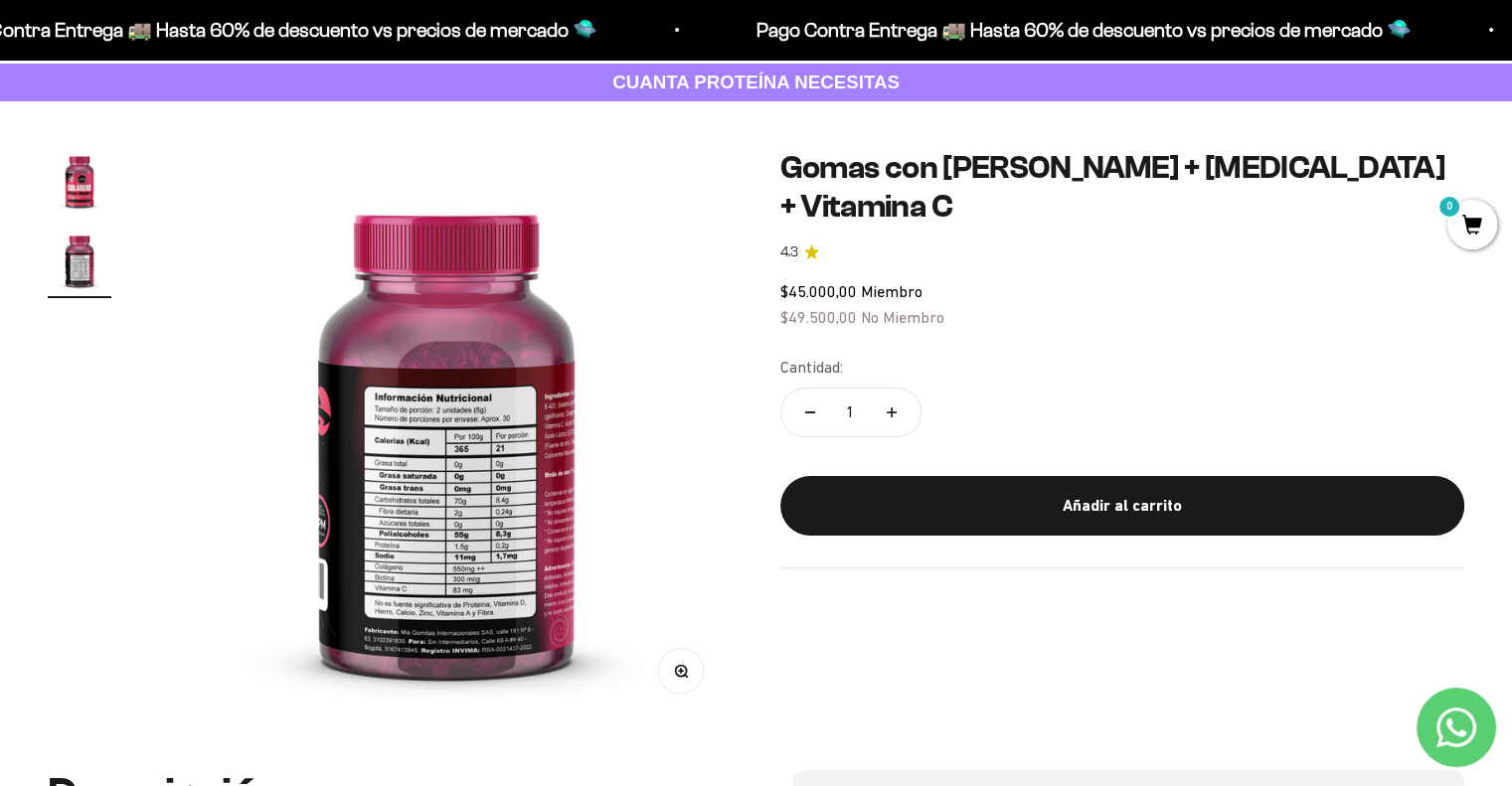 scroll, scrollTop: 99, scrollLeft: 0, axis: vertical 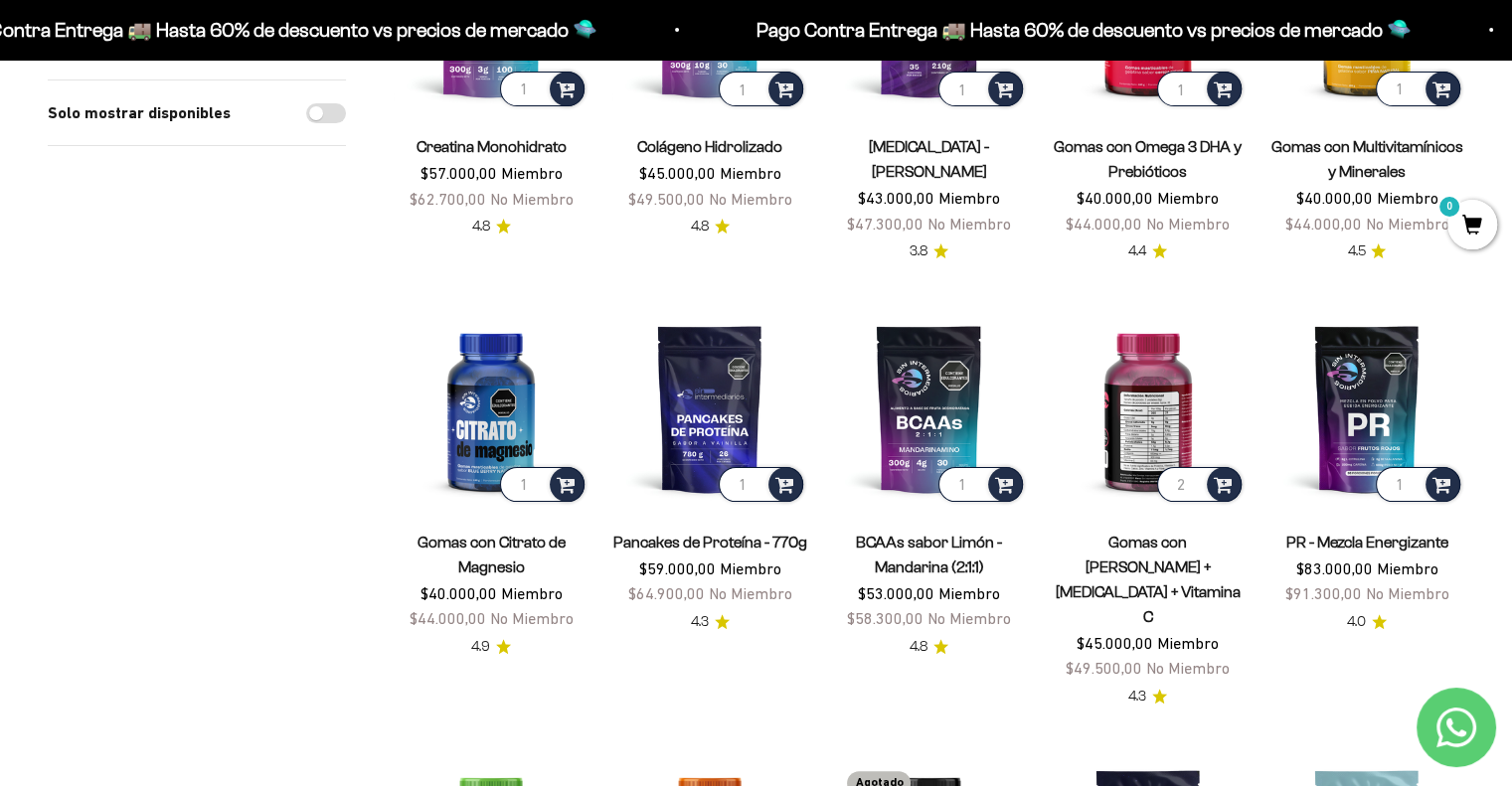 click on "2" at bounding box center [1199, 484] 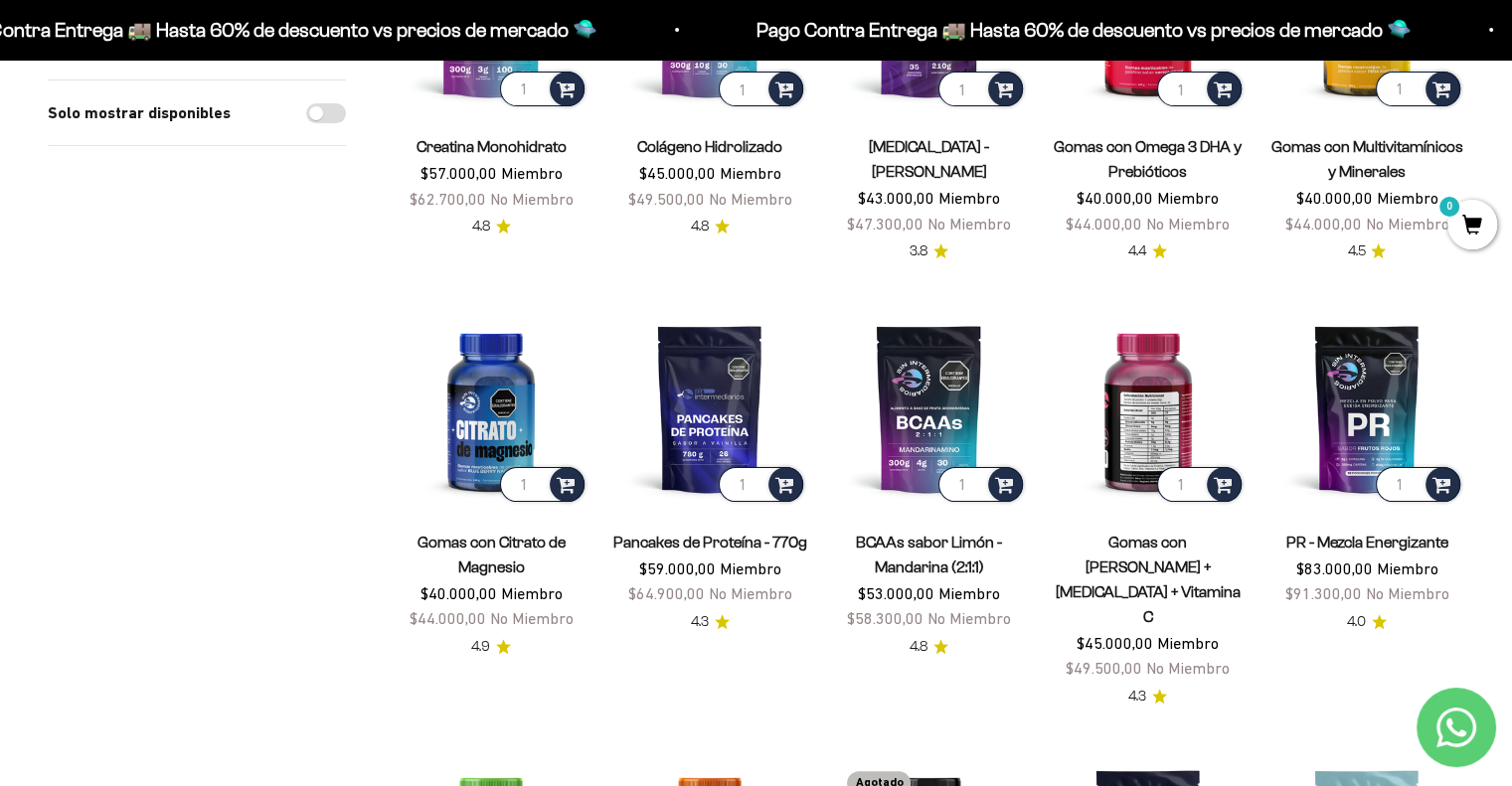 type on "1" 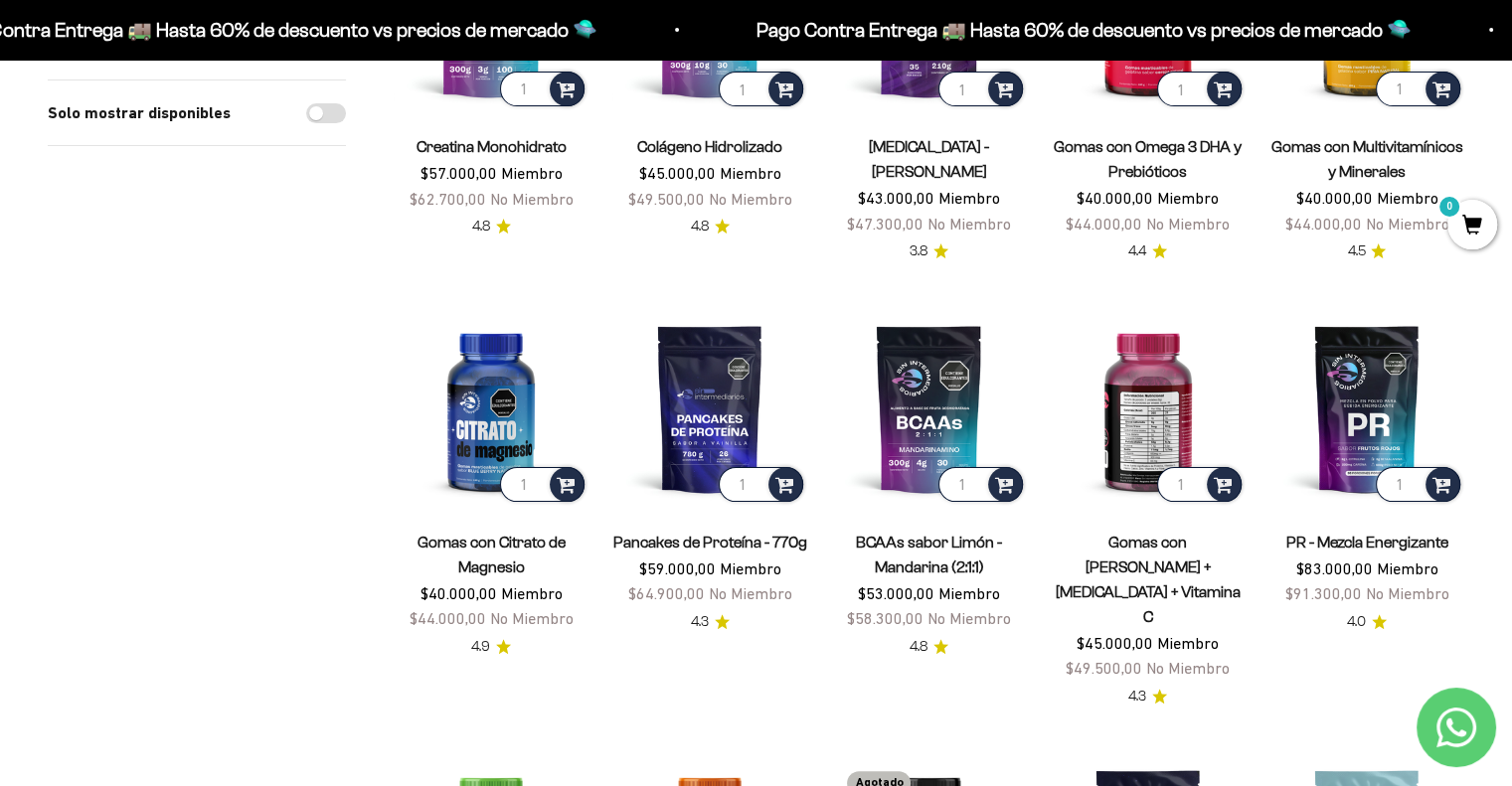 scroll, scrollTop: 199, scrollLeft: 0, axis: vertical 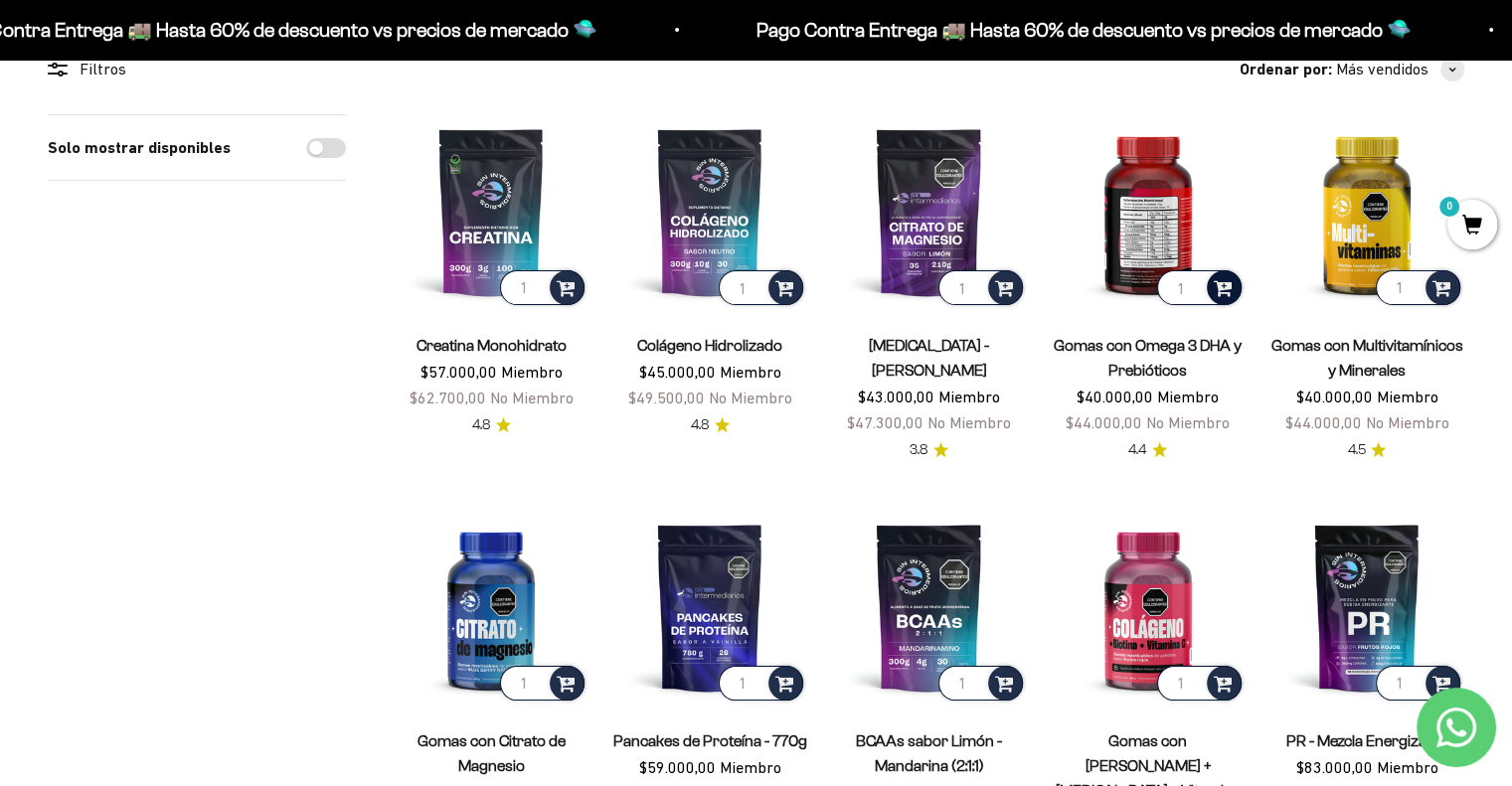 click at bounding box center [1223, 286] 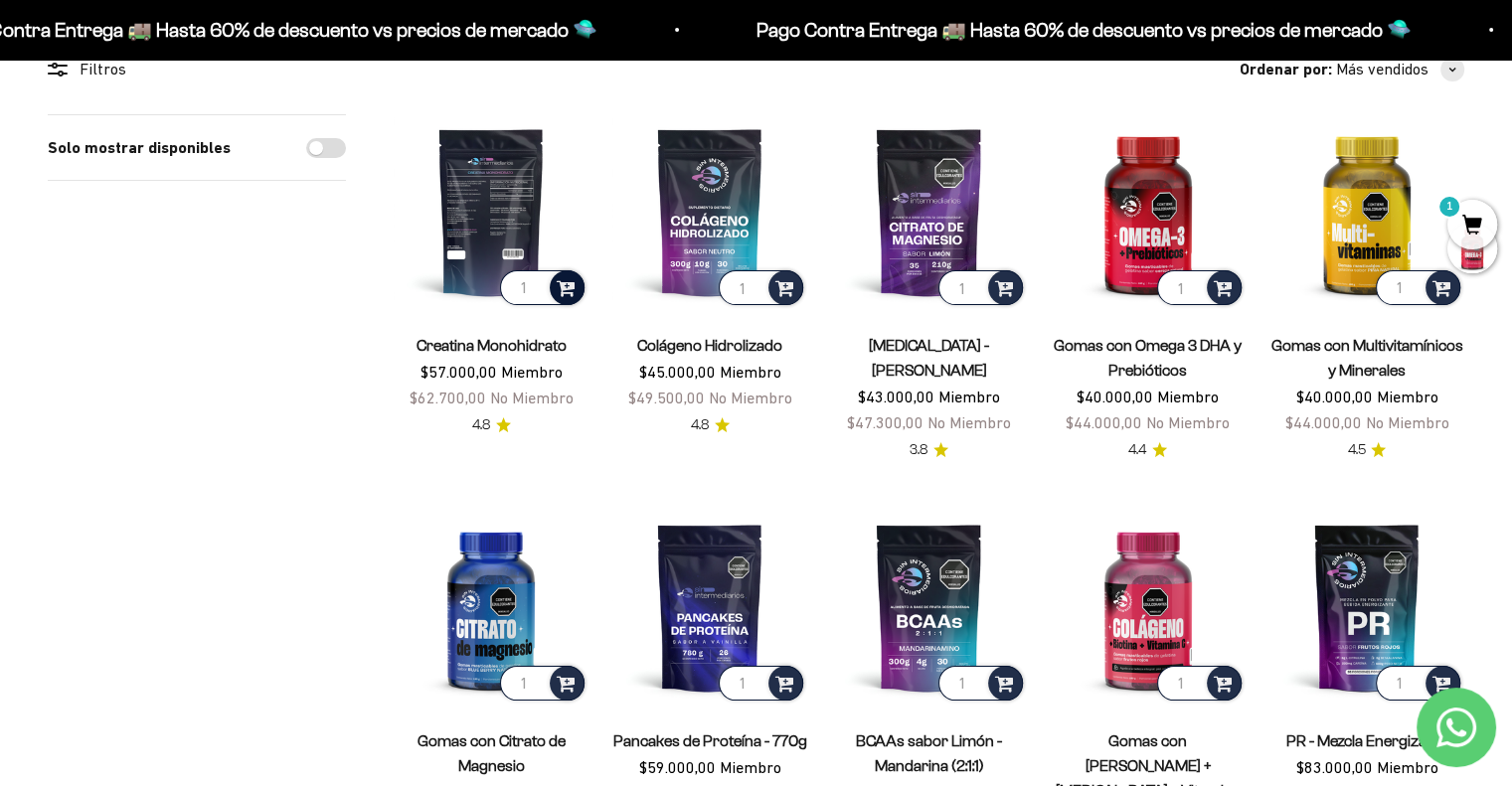 click at bounding box center (566, 286) 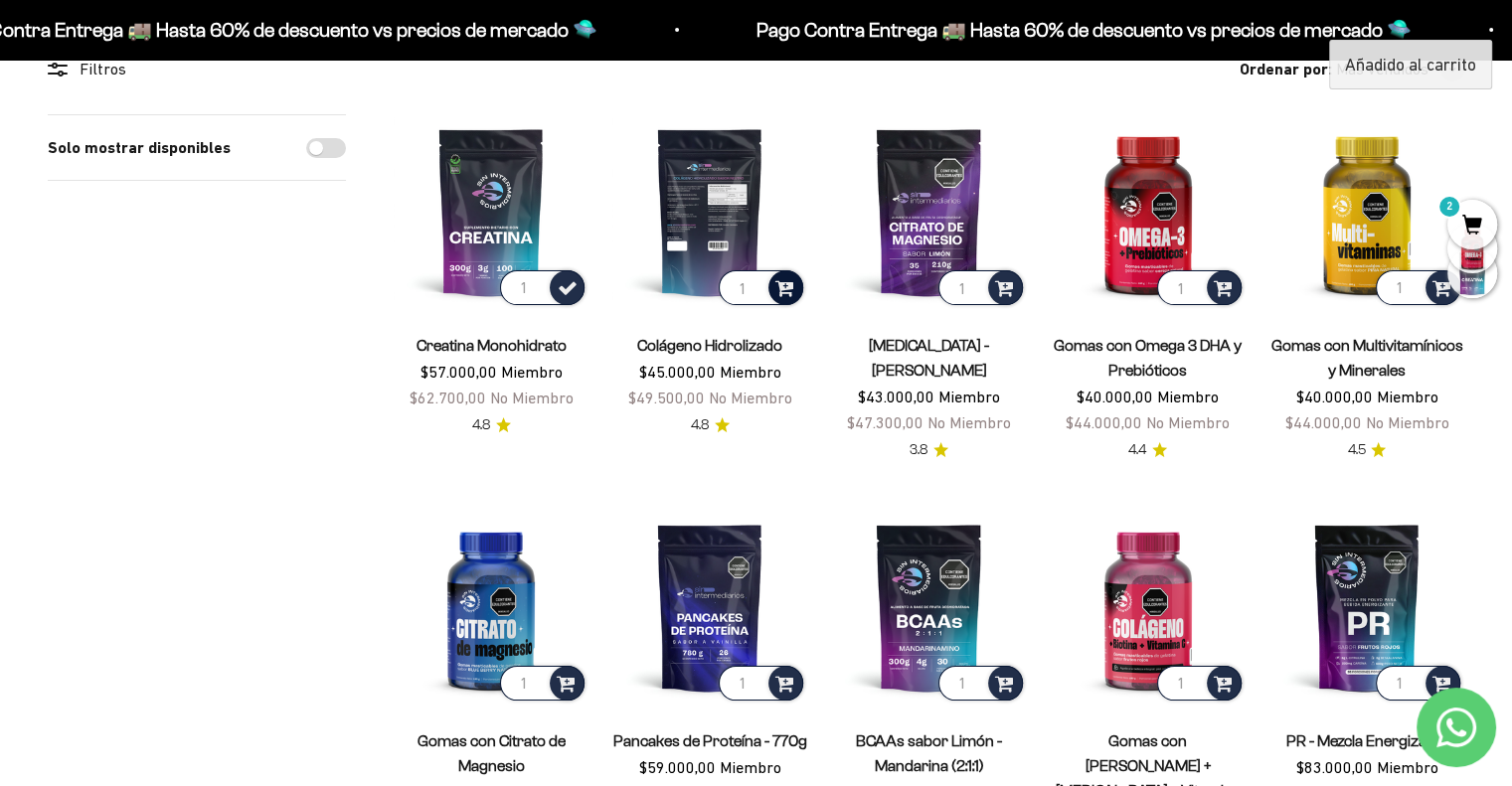 click at bounding box center [784, 286] 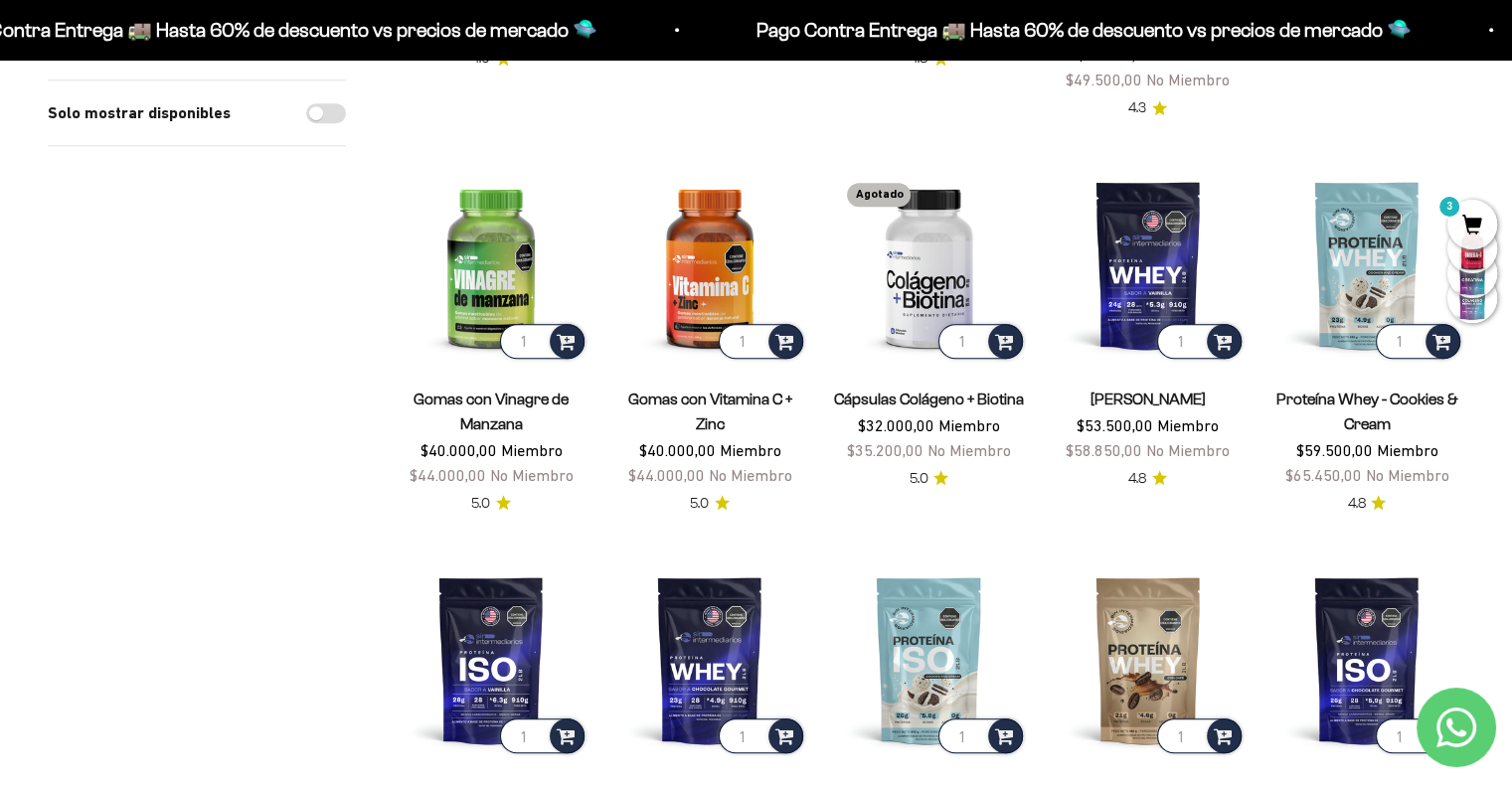 scroll, scrollTop: 994, scrollLeft: 0, axis: vertical 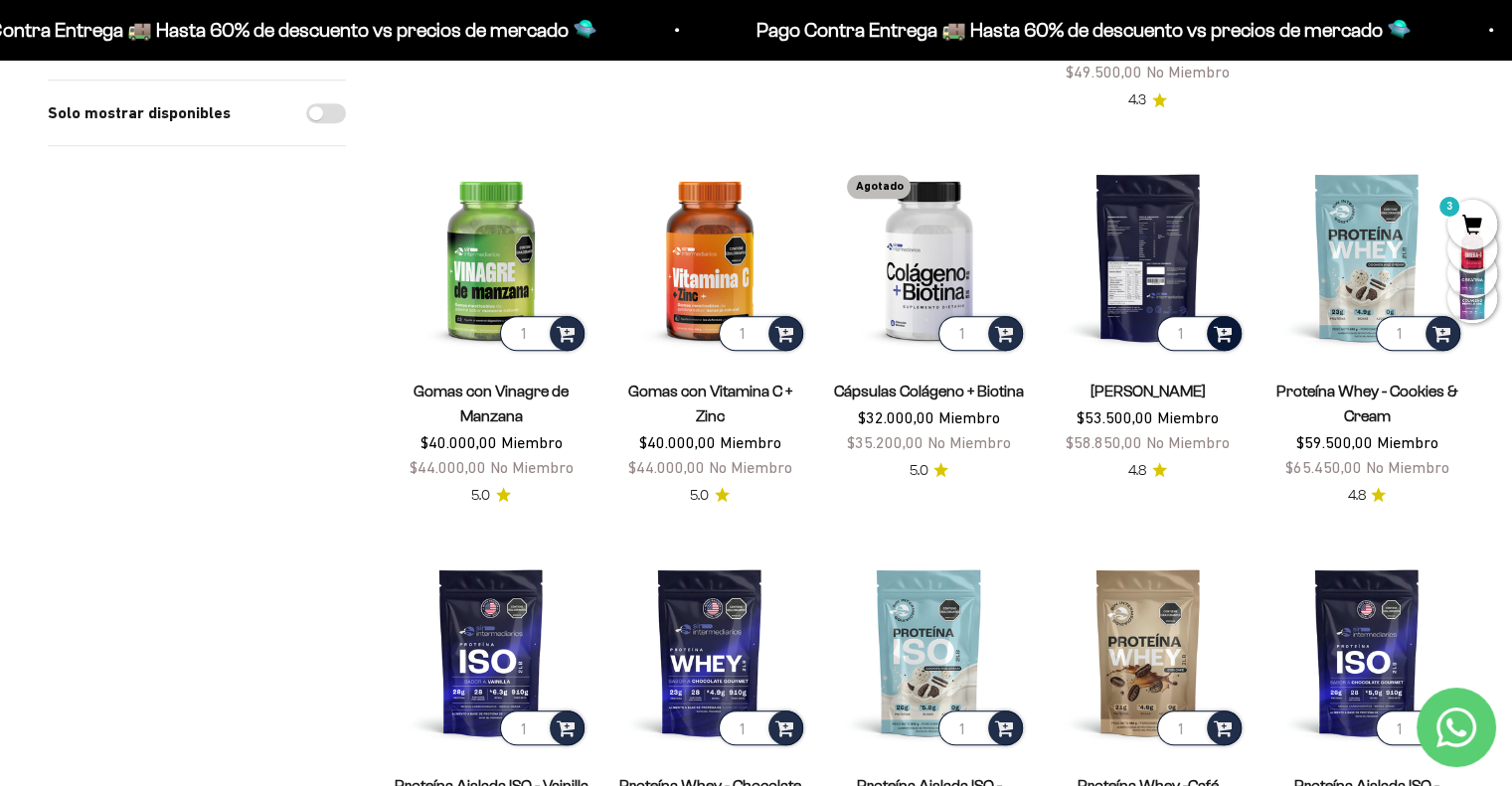 click at bounding box center (1223, 332) 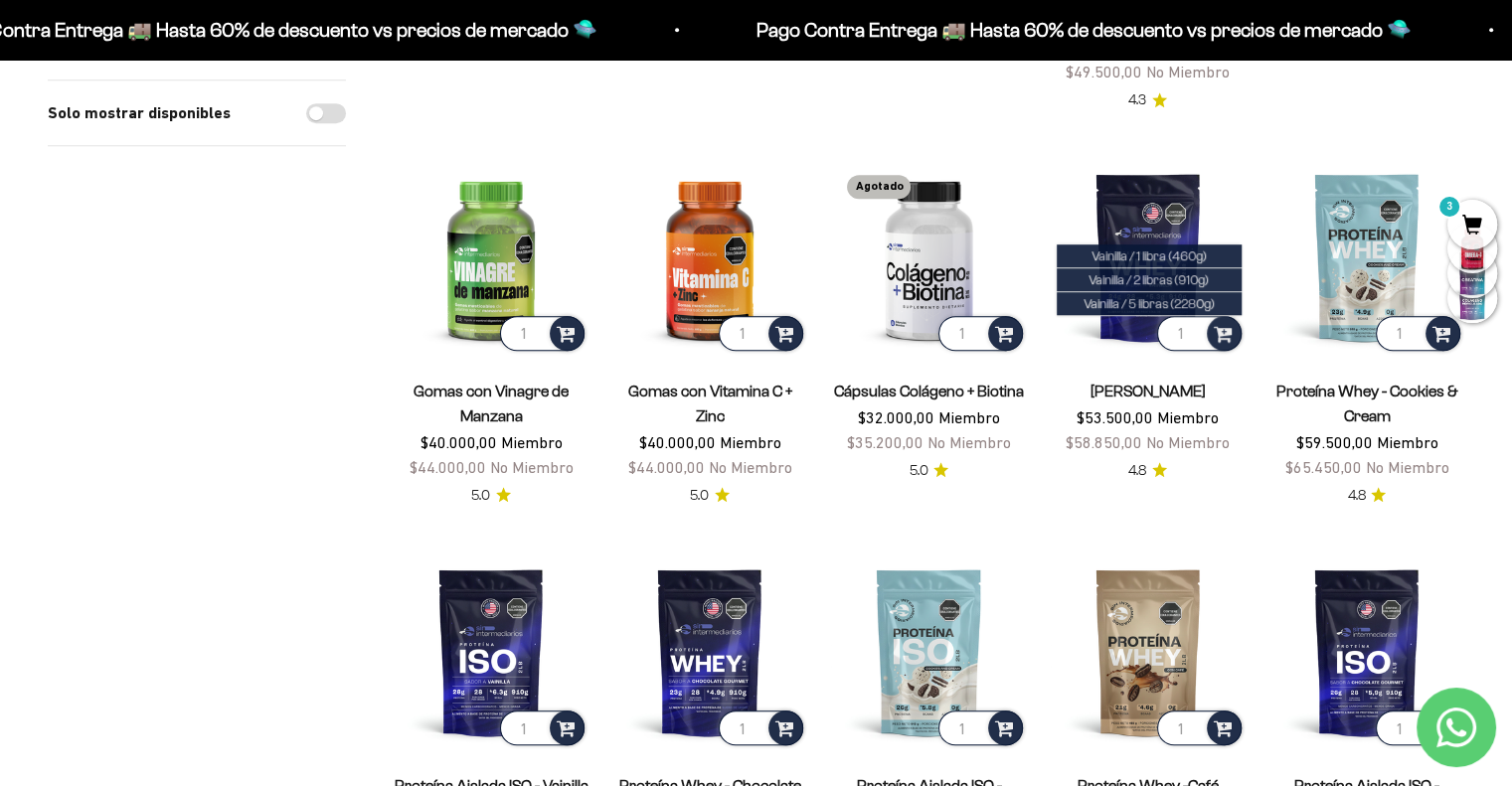 click on "3" at bounding box center (1472, 225) 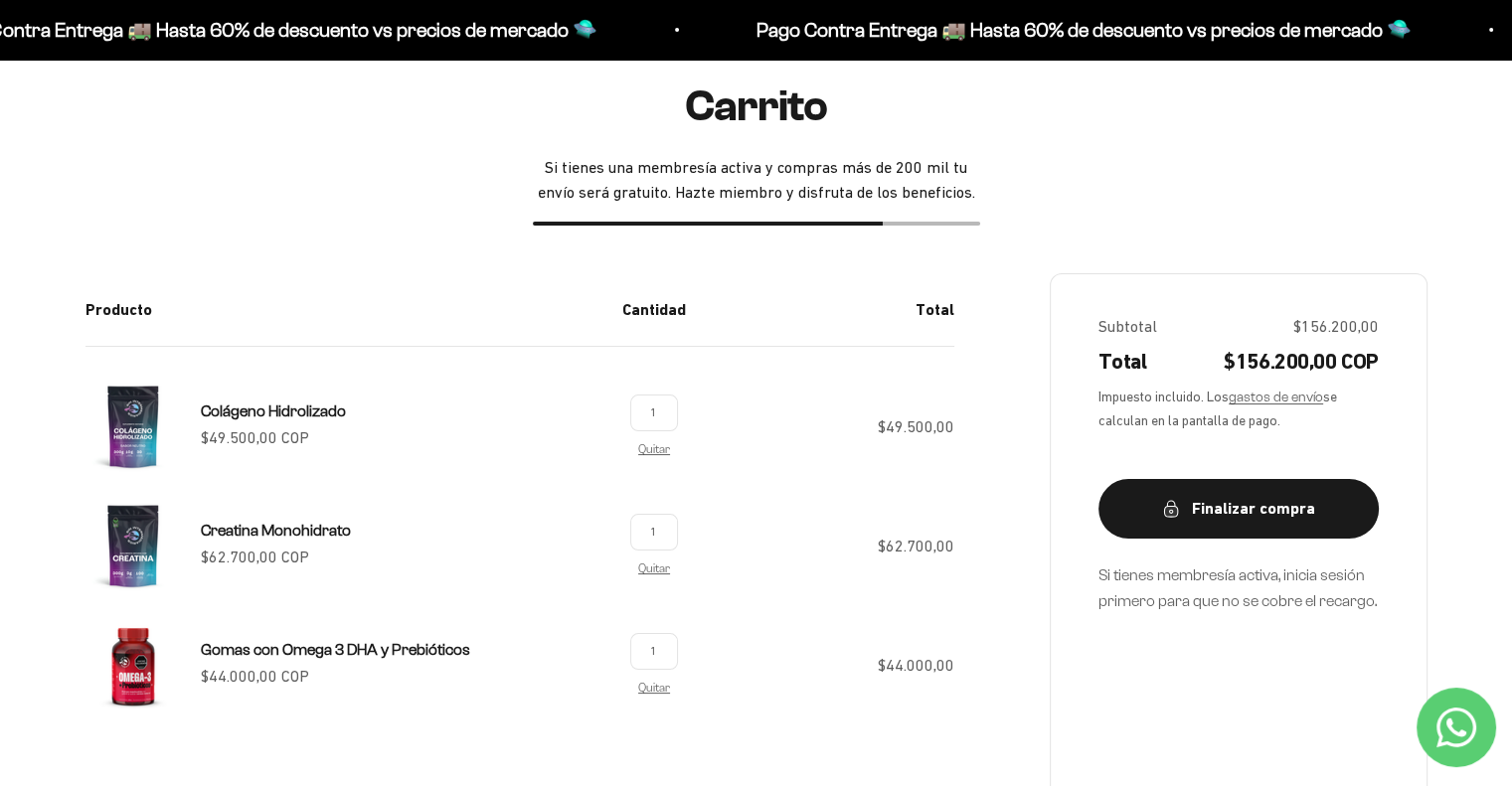 scroll, scrollTop: 0, scrollLeft: 0, axis: both 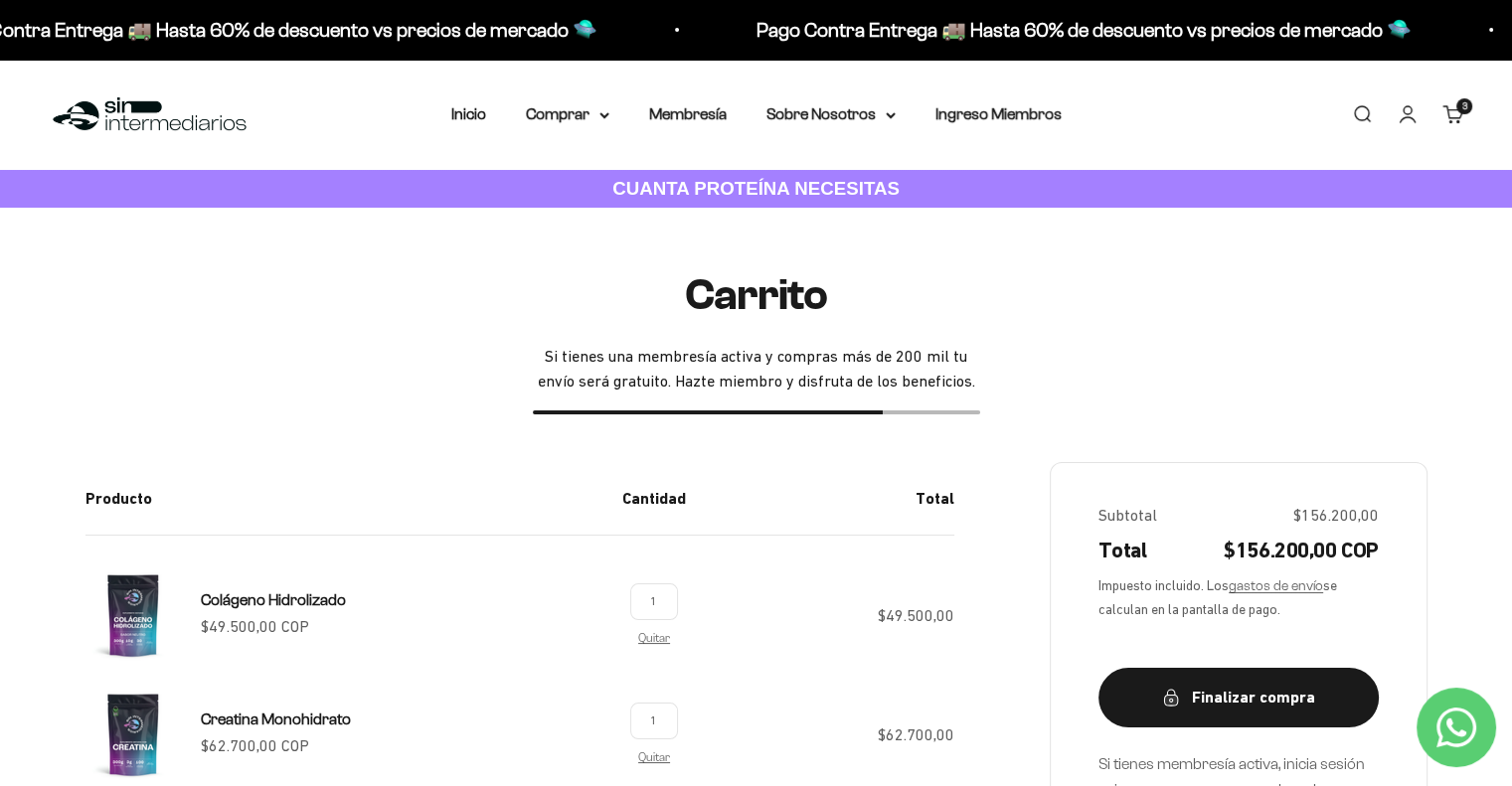 click on "Inicio
Comprar
Proteínas
Ver Todos
Whey
Iso
Vegan" at bounding box center (756, 114) 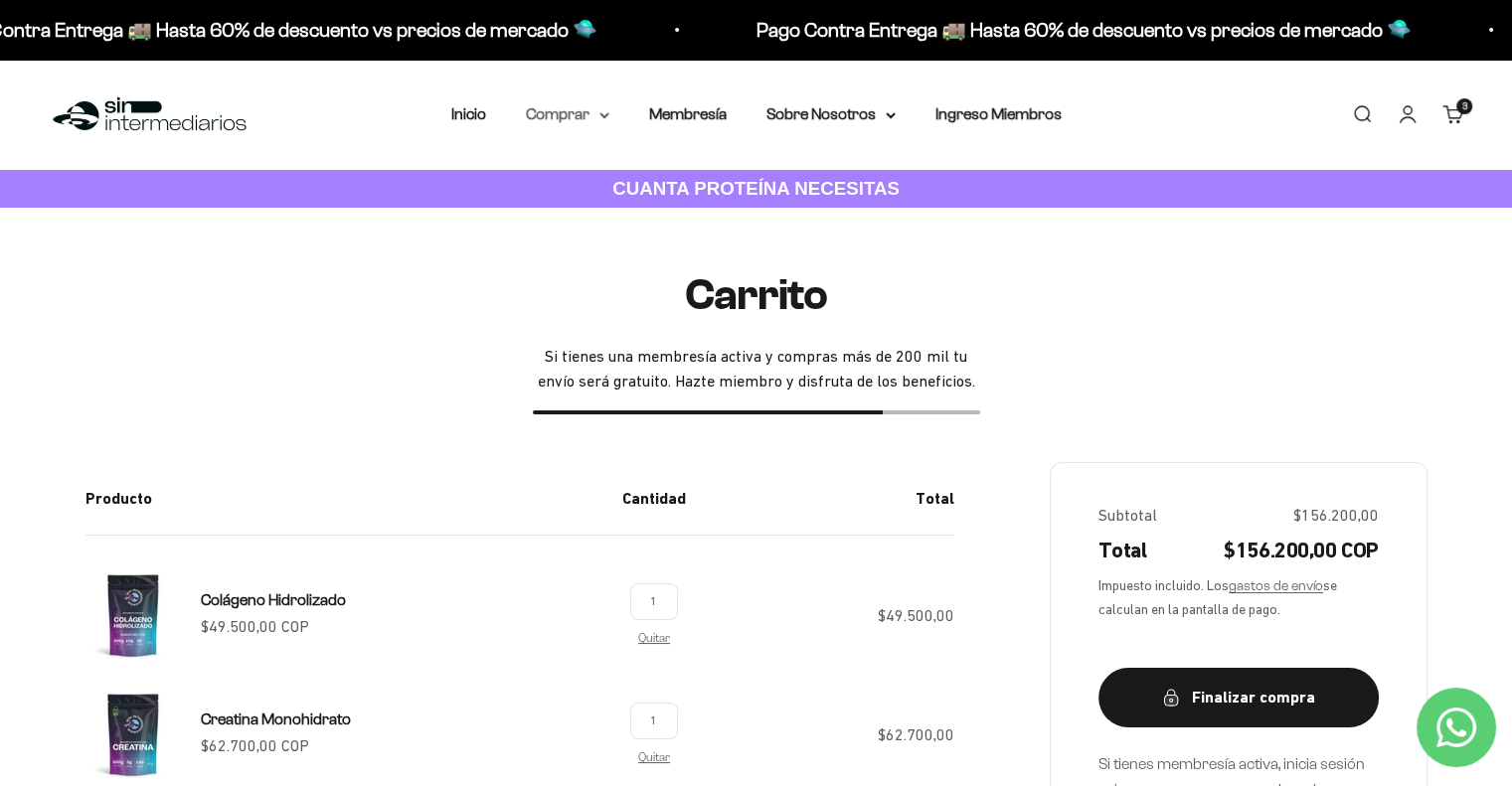 click on "Comprar" at bounding box center (568, 114) 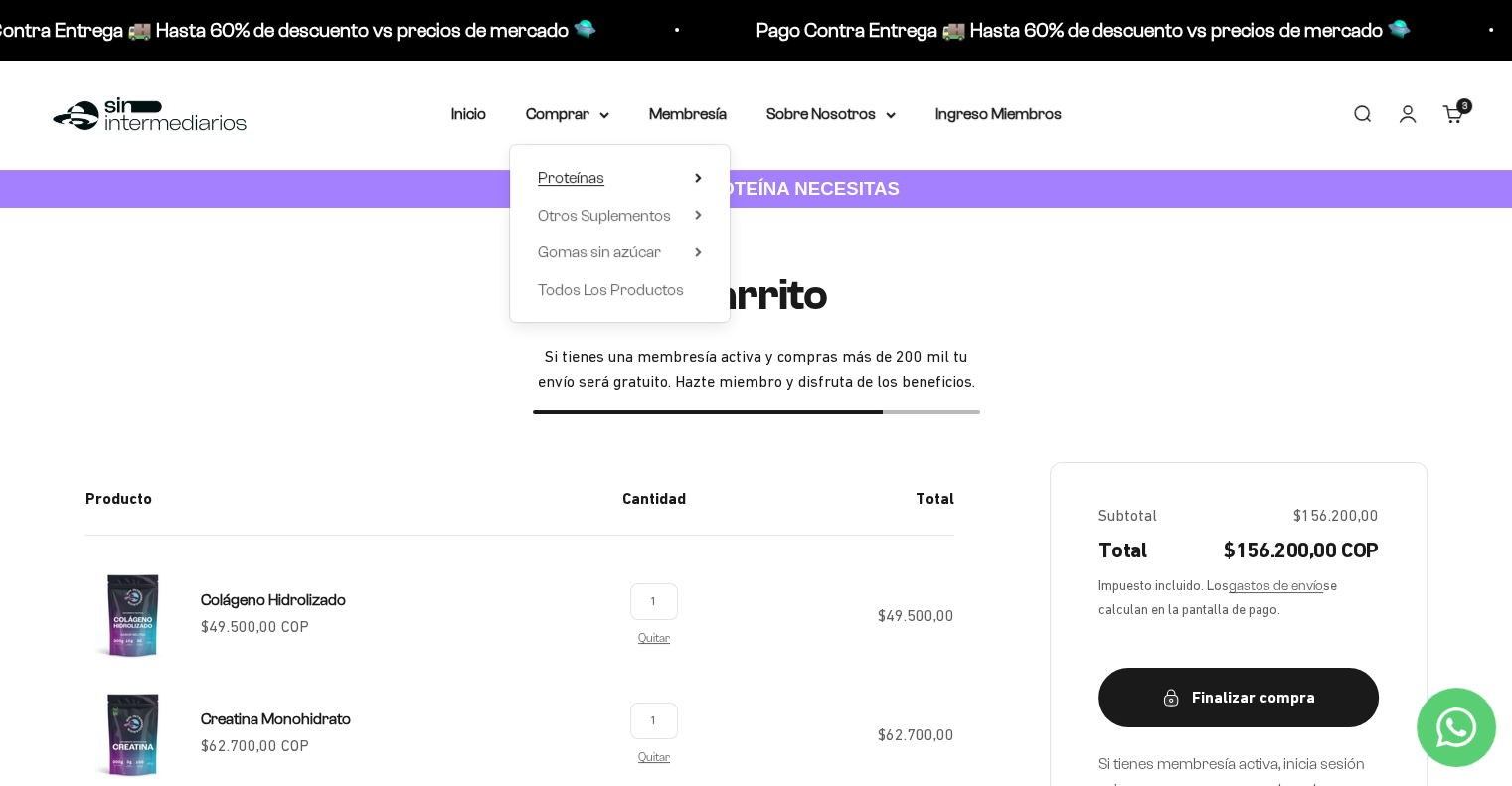 click on "Proteínas" at bounding box center [571, 177] 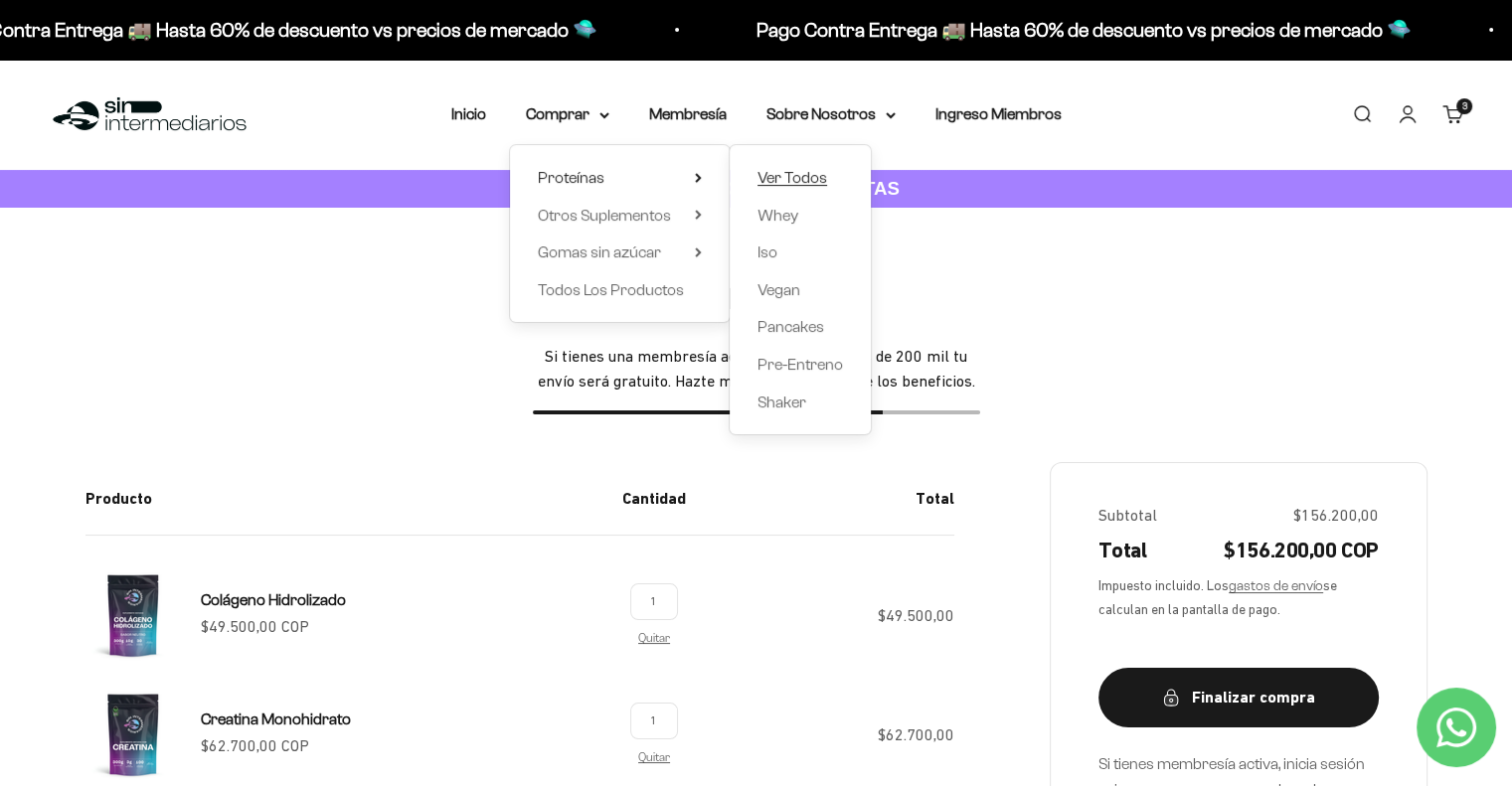 click on "Ver Todos" at bounding box center (792, 177) 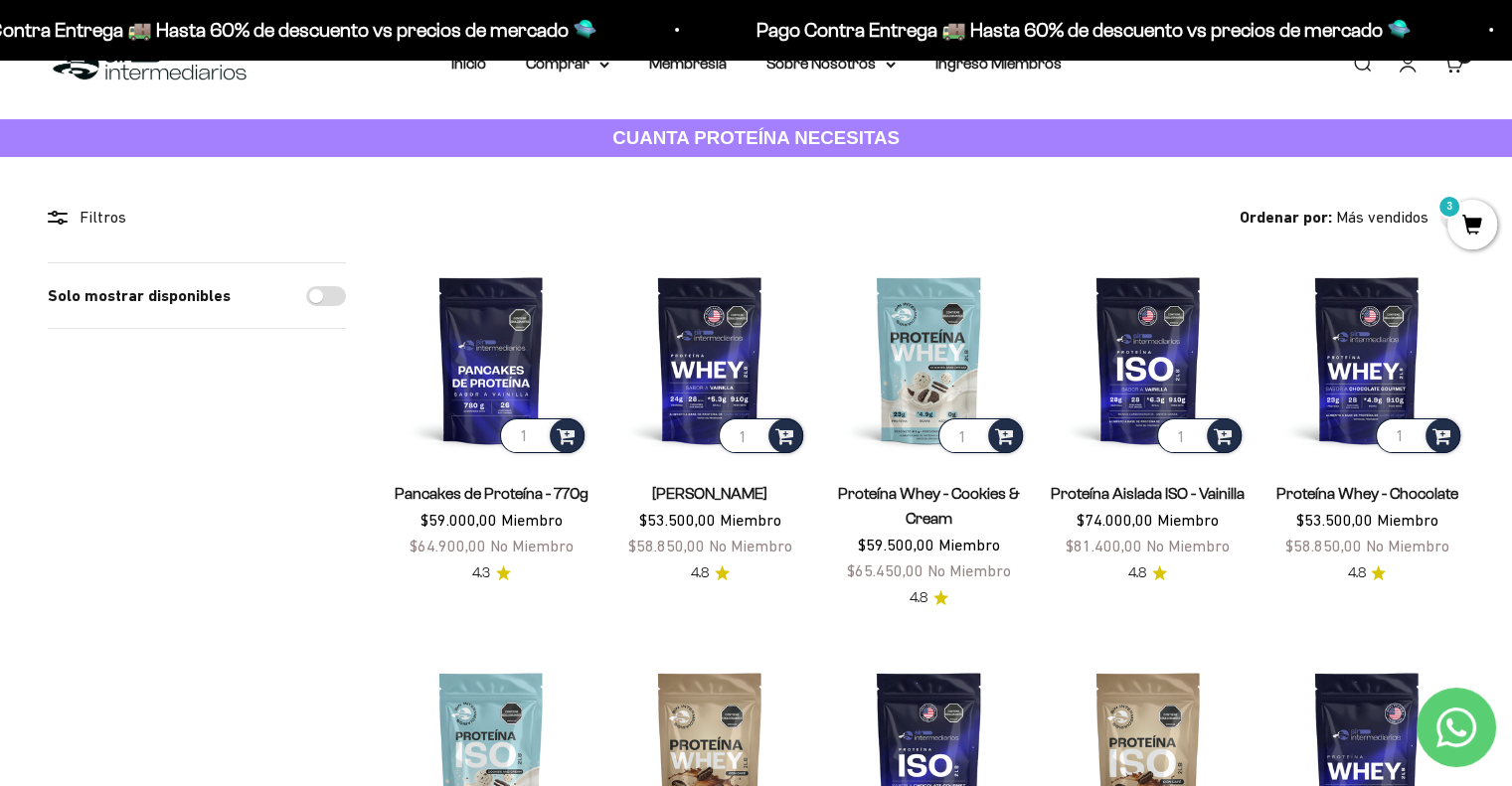 scroll, scrollTop: 99, scrollLeft: 0, axis: vertical 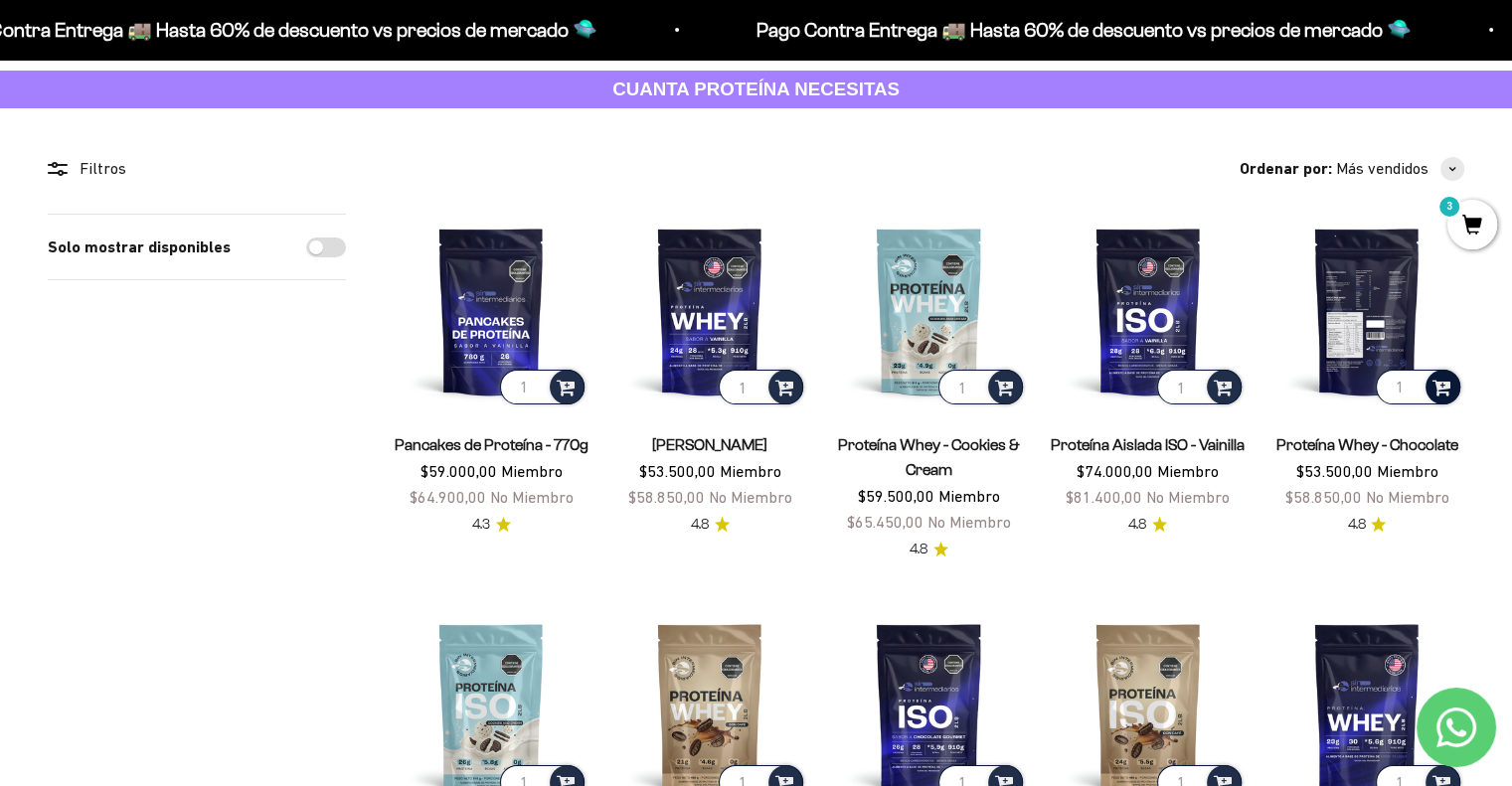click at bounding box center [1441, 386] 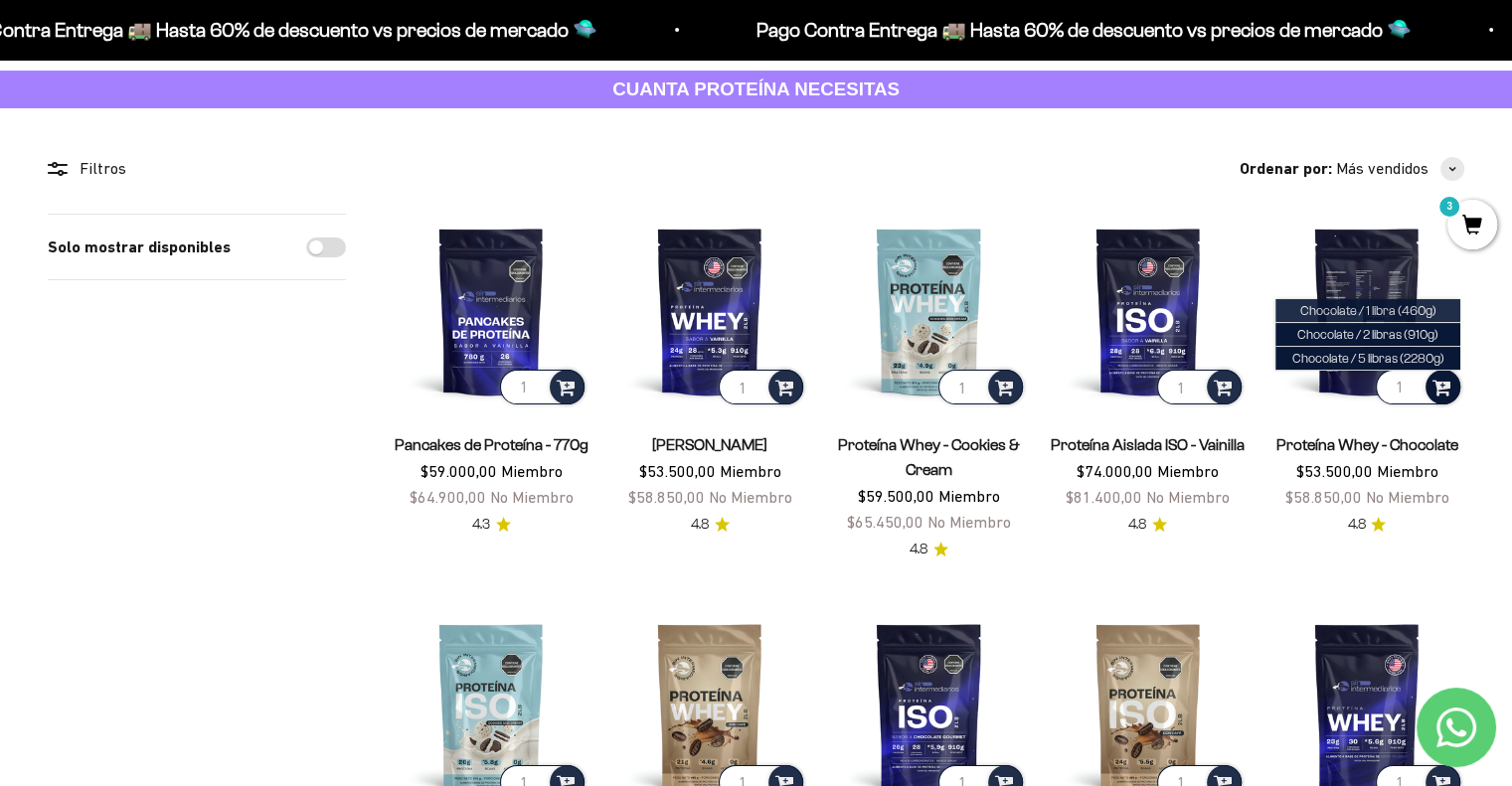 click on "Chocolate / 1 libra (460g)" at bounding box center (1367, 310) 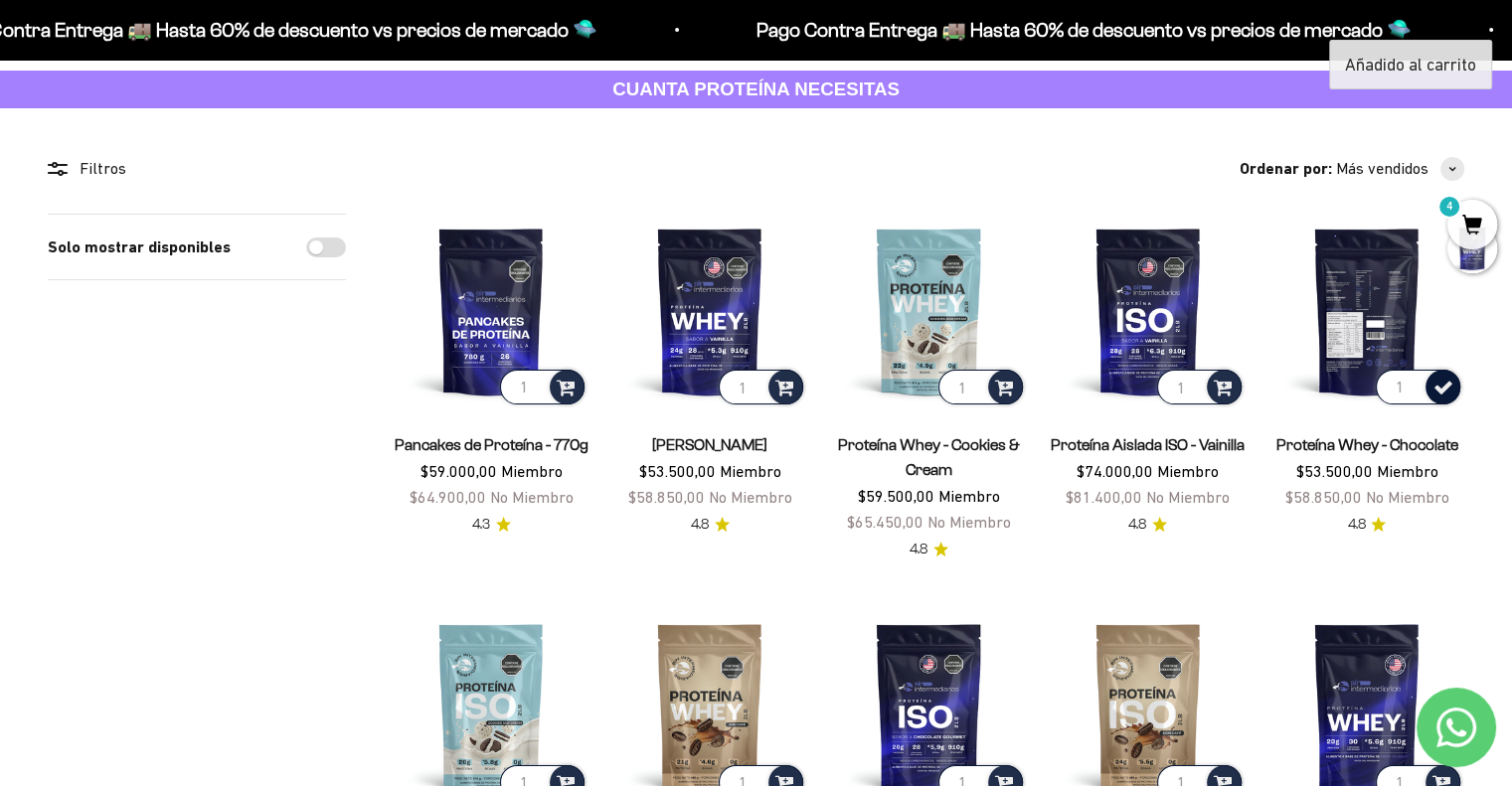 click on "4" at bounding box center [1472, 225] 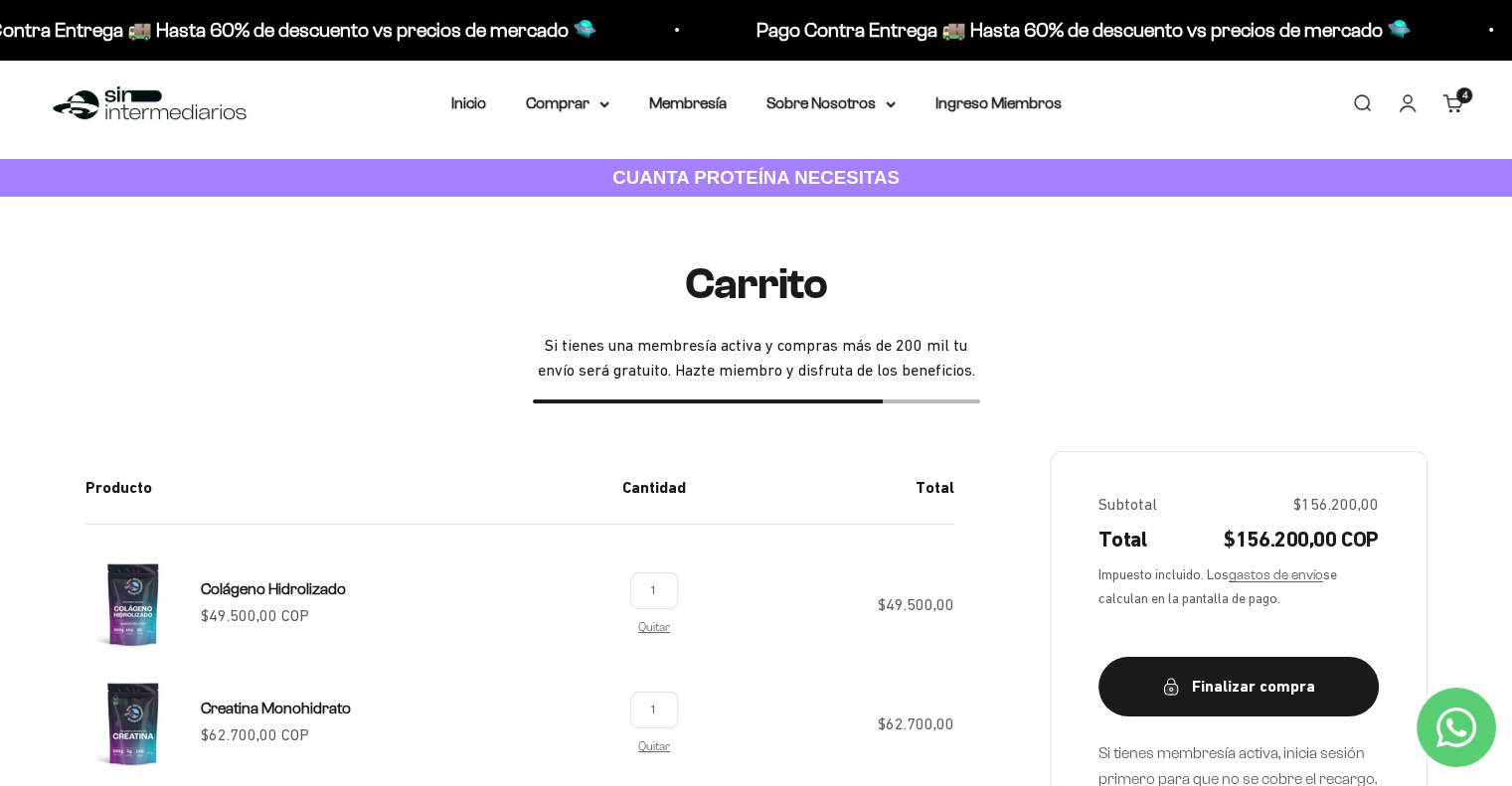 scroll, scrollTop: 0, scrollLeft: 0, axis: both 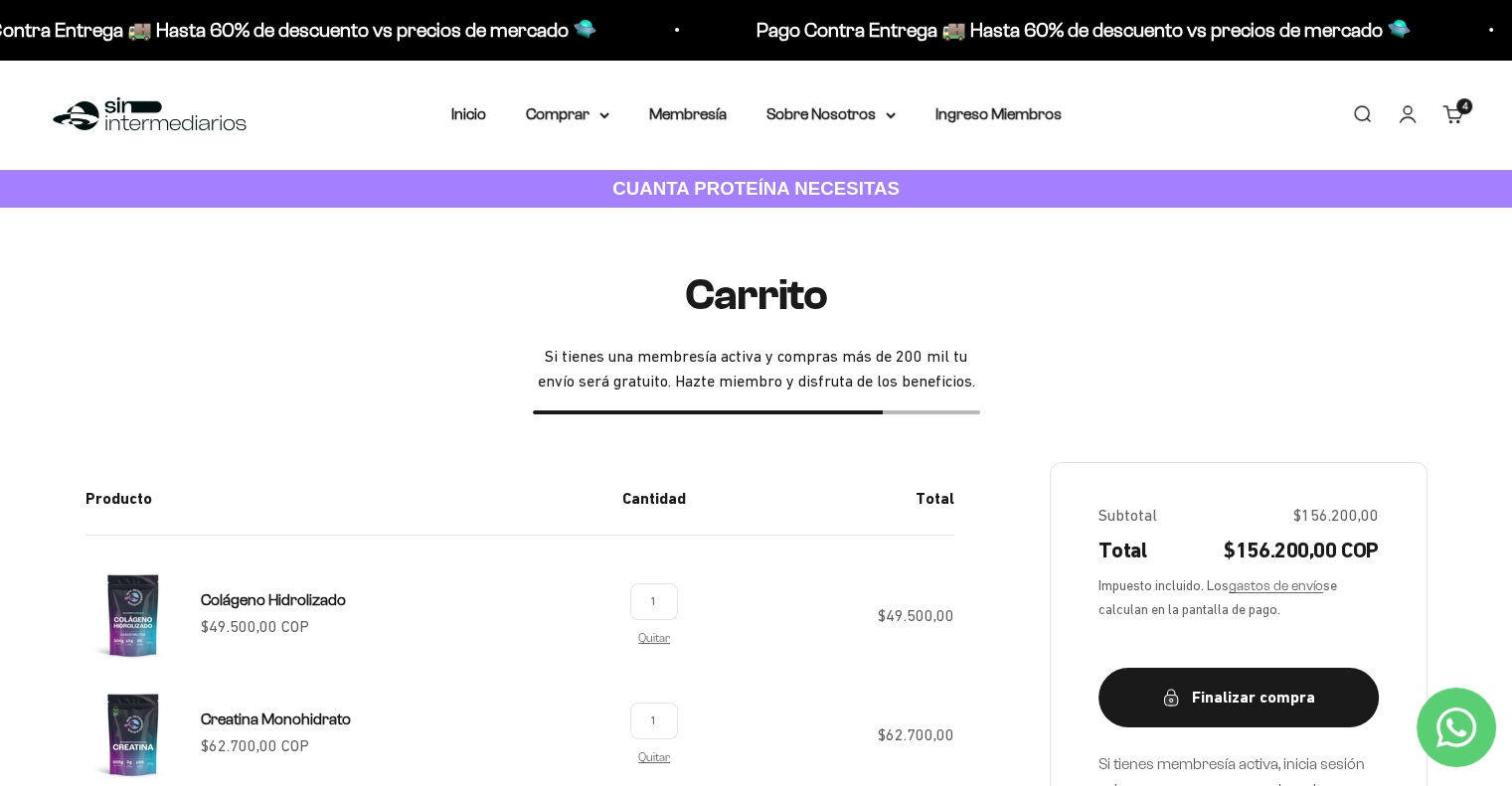 click on "Carrito
4" at bounding box center (1453, 114) 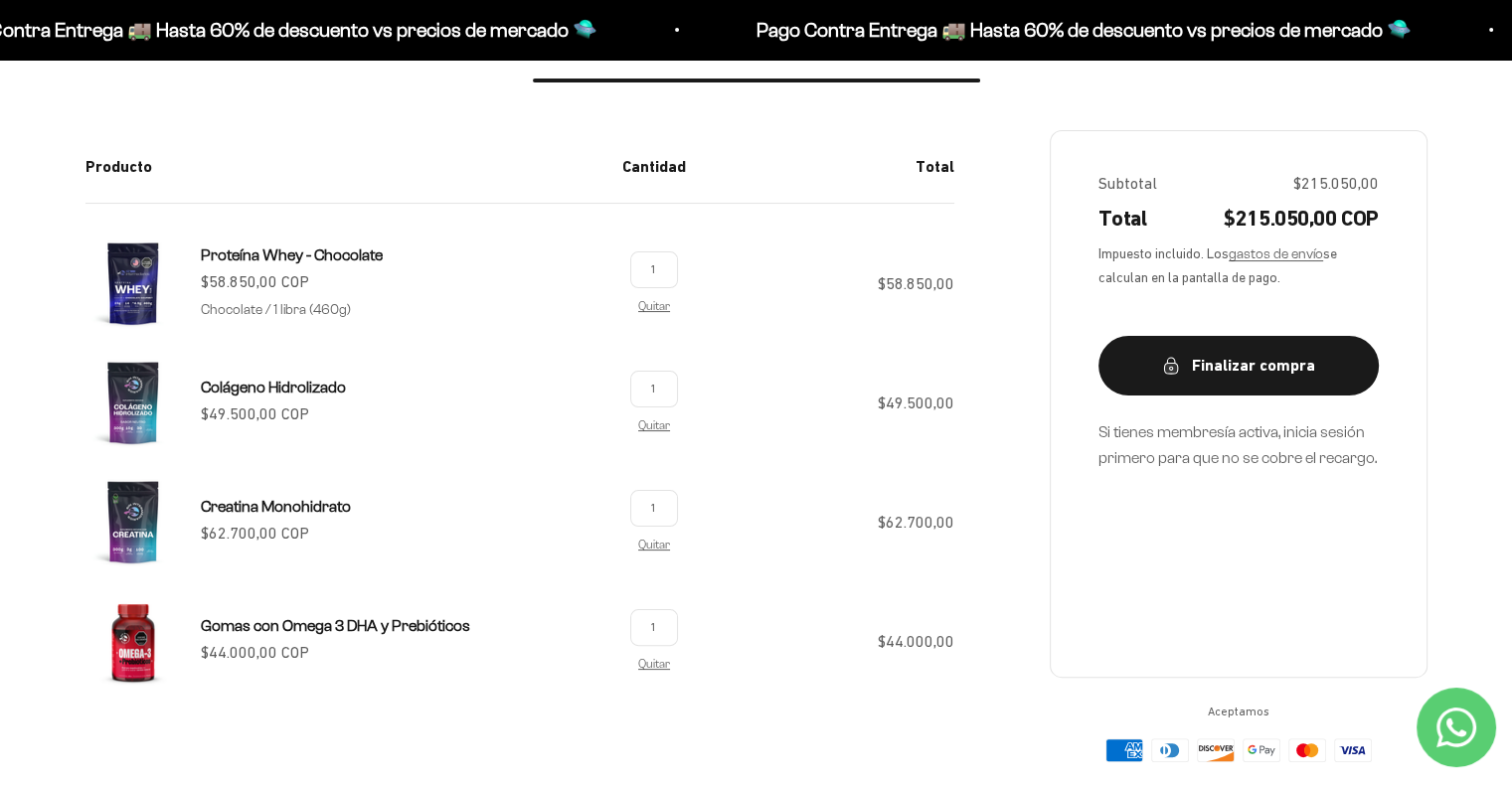 scroll, scrollTop: 298, scrollLeft: 0, axis: vertical 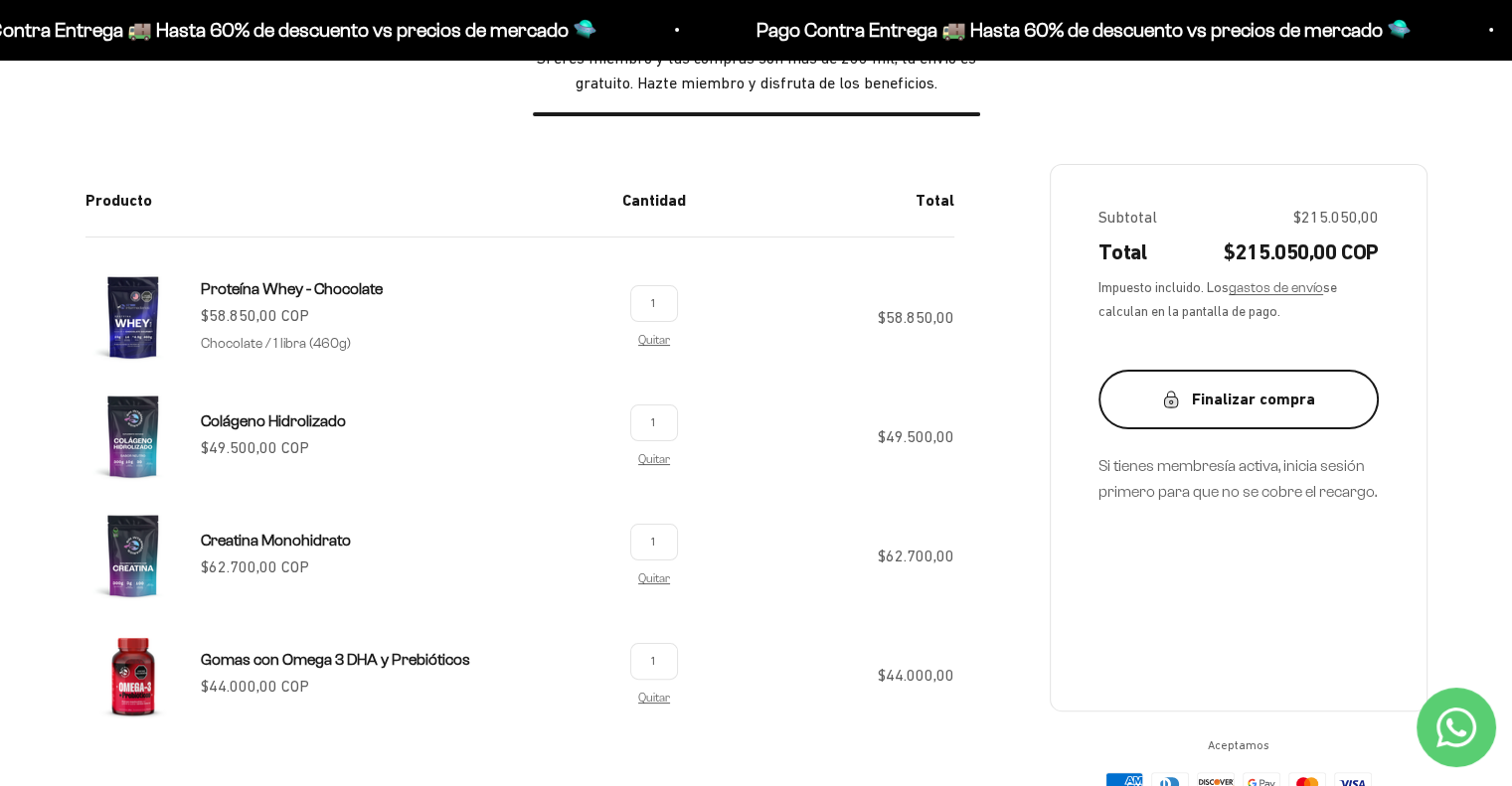 click on "Finalizar compra" at bounding box center (1239, 399) 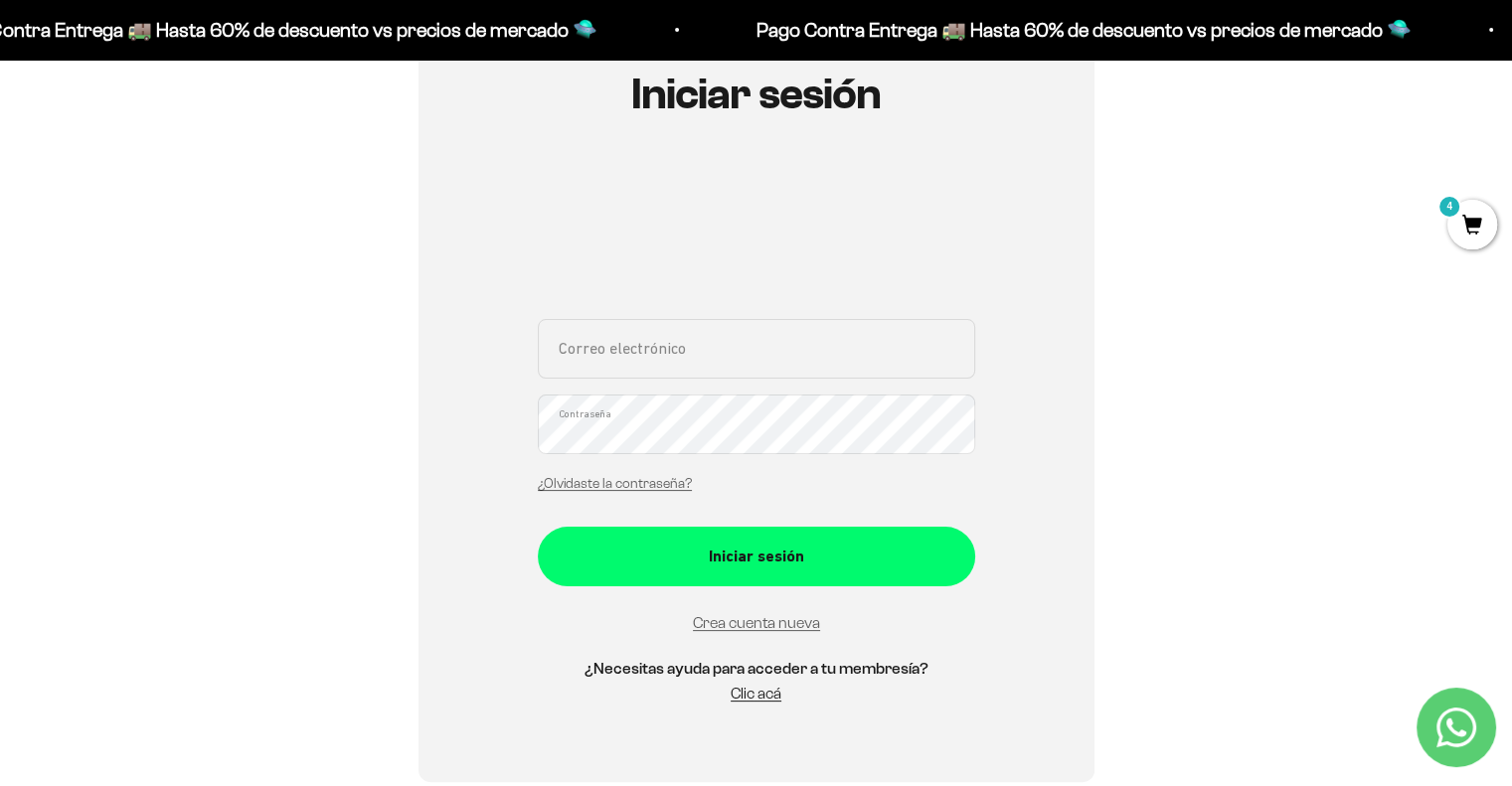 scroll, scrollTop: 199, scrollLeft: 0, axis: vertical 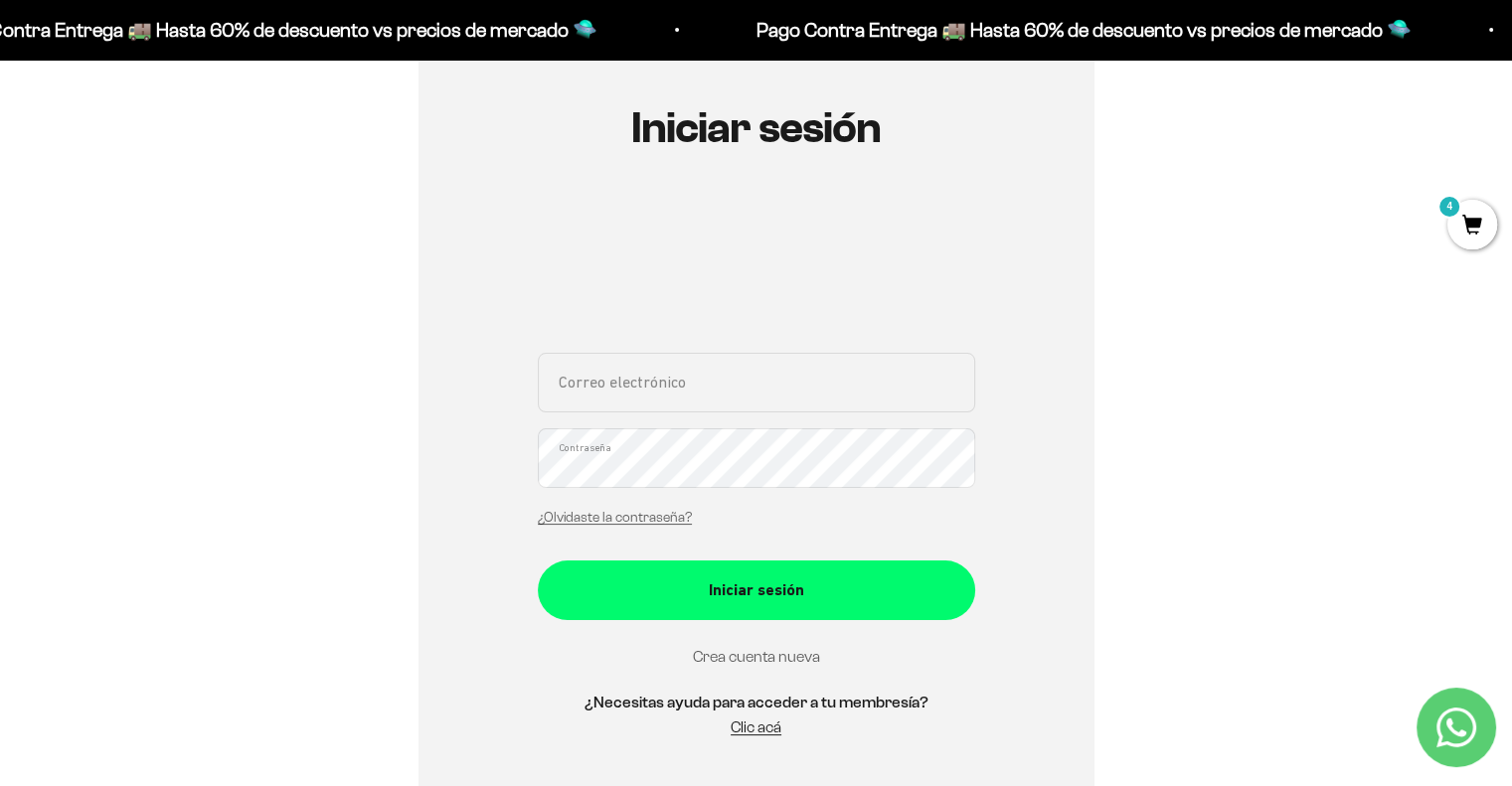 click on "Crea cuenta nueva" at bounding box center (756, 656) 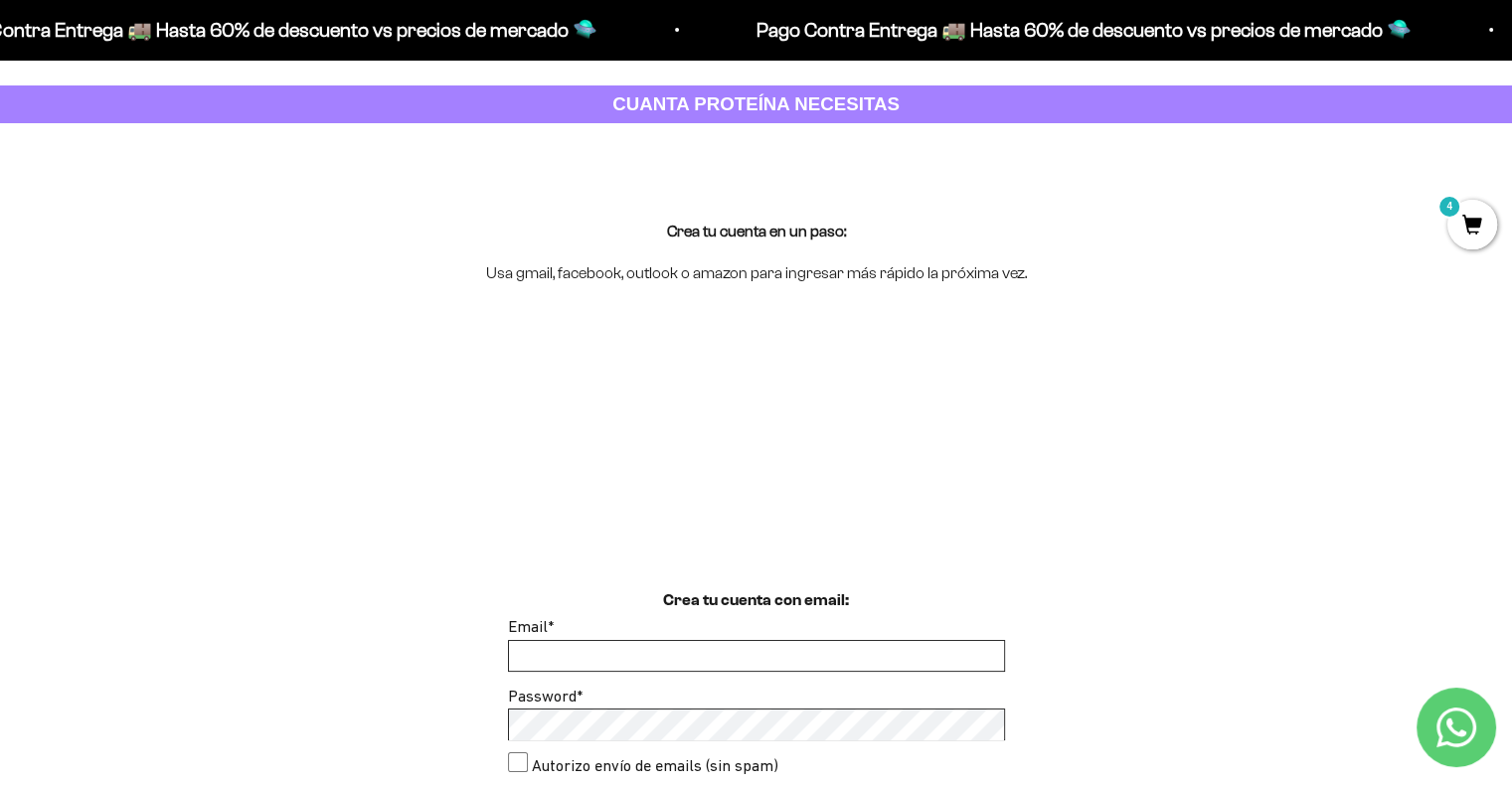 scroll, scrollTop: 0, scrollLeft: 0, axis: both 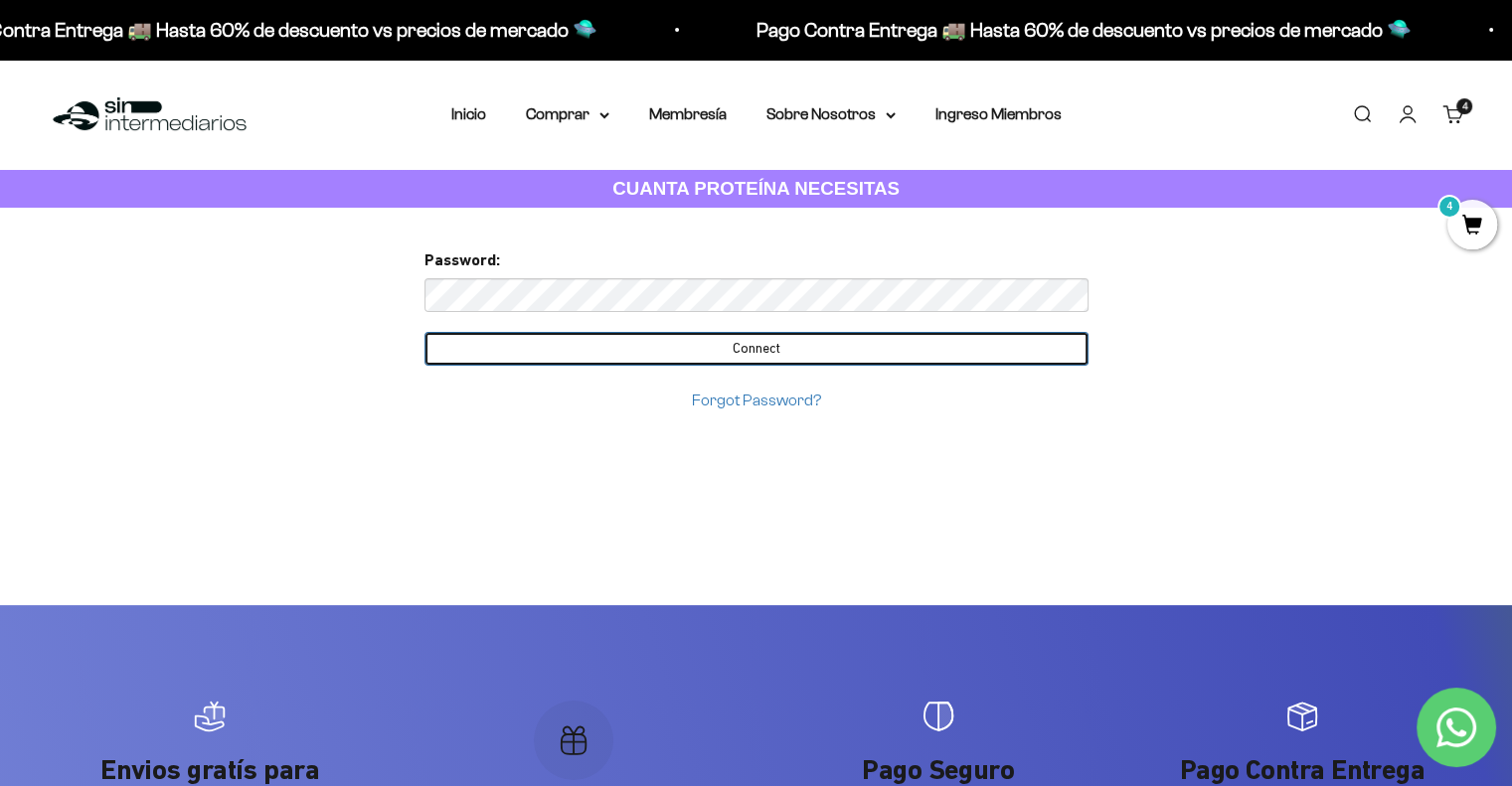 click on "Connect" at bounding box center [756, 349] 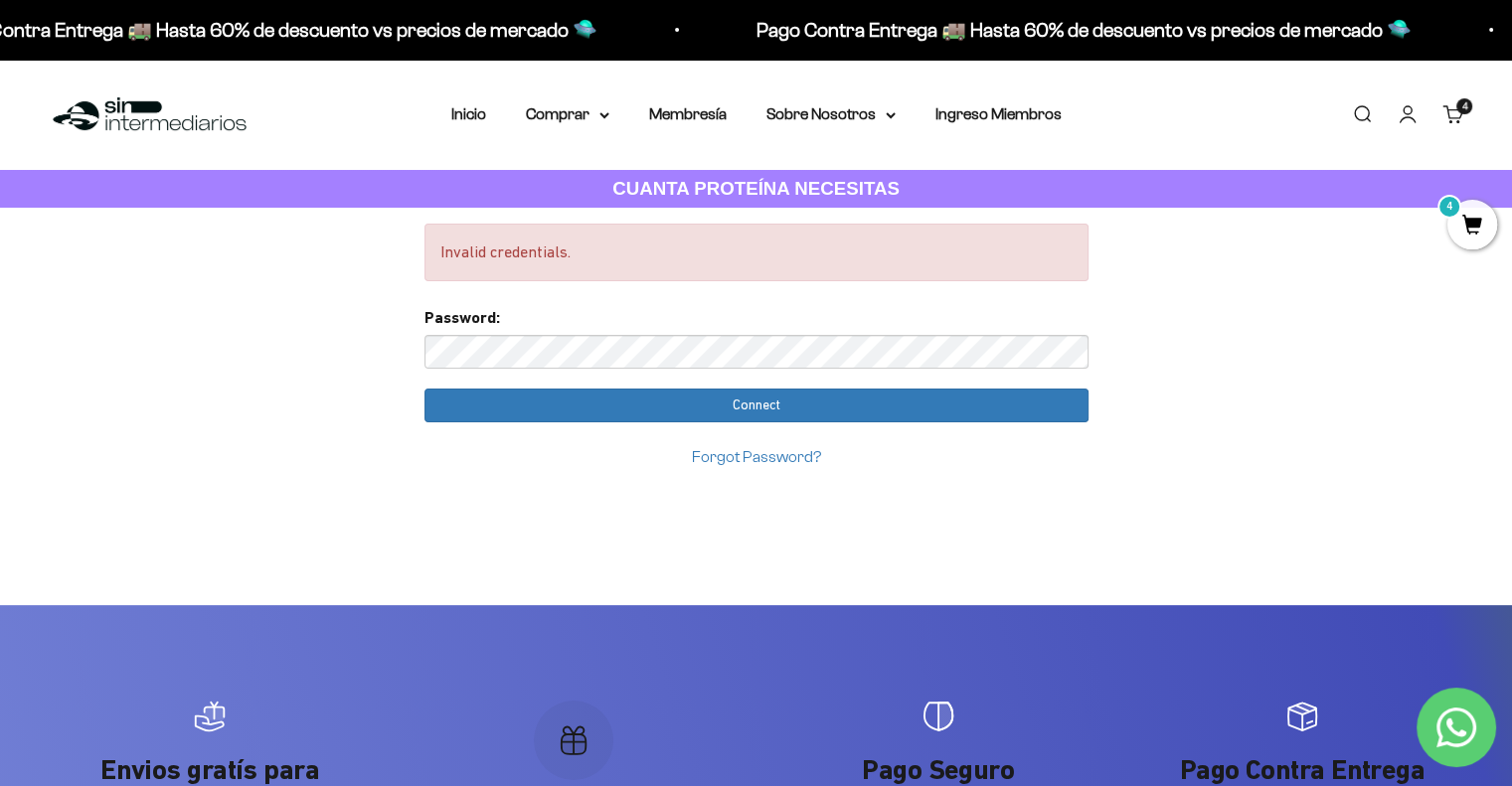 click on "Invalid credentials.
Too many requests. Please try again later.
Username:
[EMAIL_ADDRESS][DOMAIN_NAME]
Passw    ord:
Login
You already have an account
Please enter password for  [EMAIL_ADDRESS][DOMAIN_NAME]  in  SinIntermediarios  to complete your account setup with  google .
Password:
Connect
Forgot Password?" at bounding box center (756, 1001) 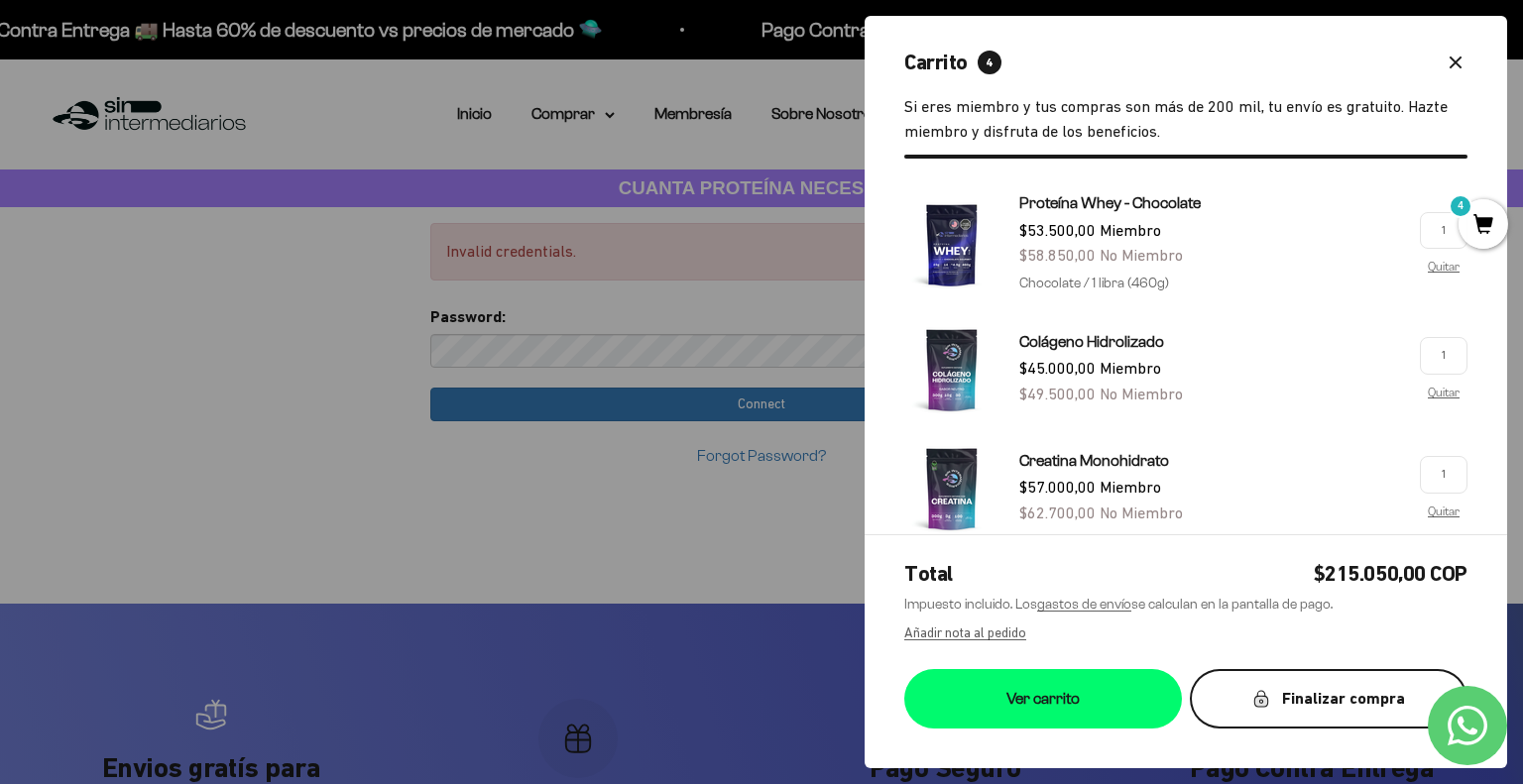 click on "Finalizar compra" at bounding box center (1329, 699) 